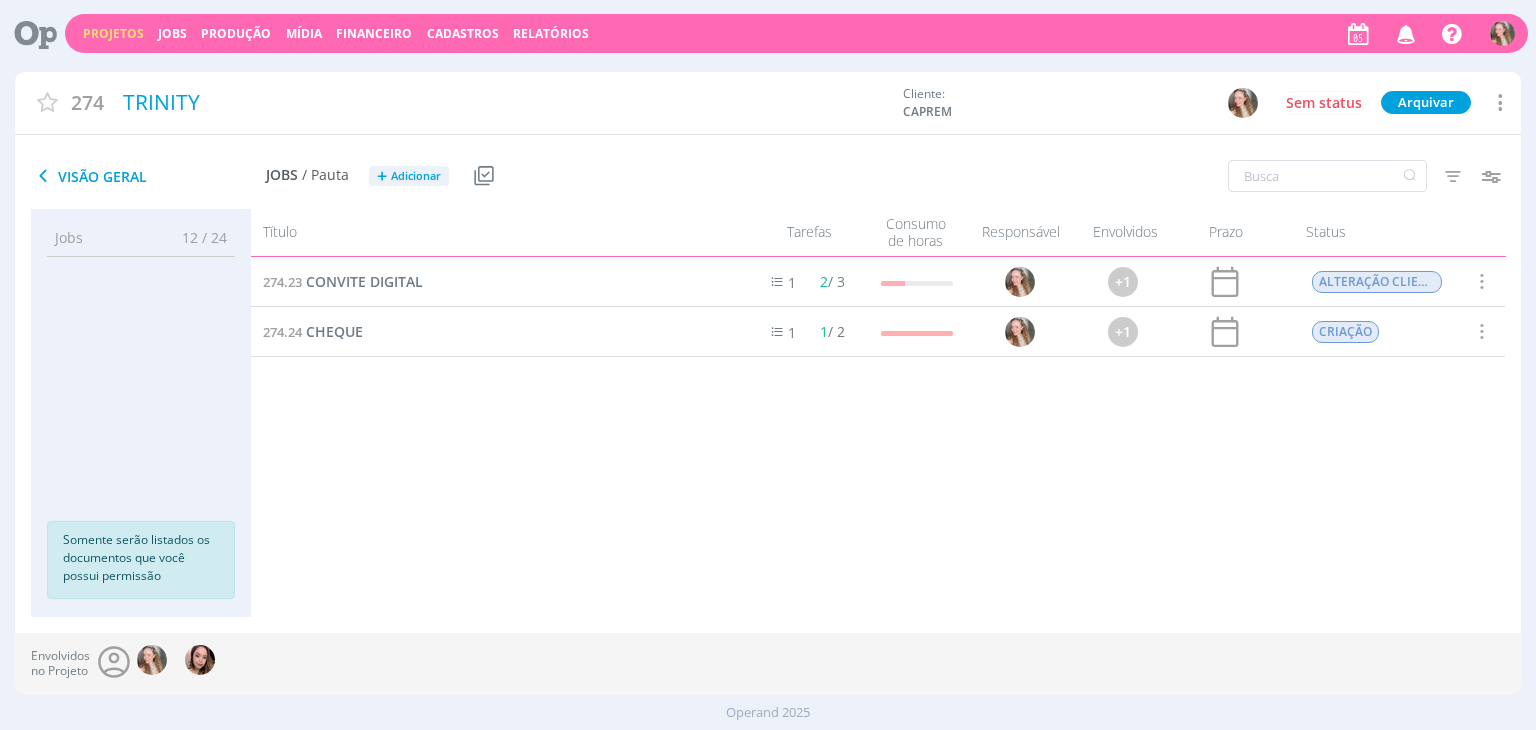 scroll, scrollTop: 0, scrollLeft: 0, axis: both 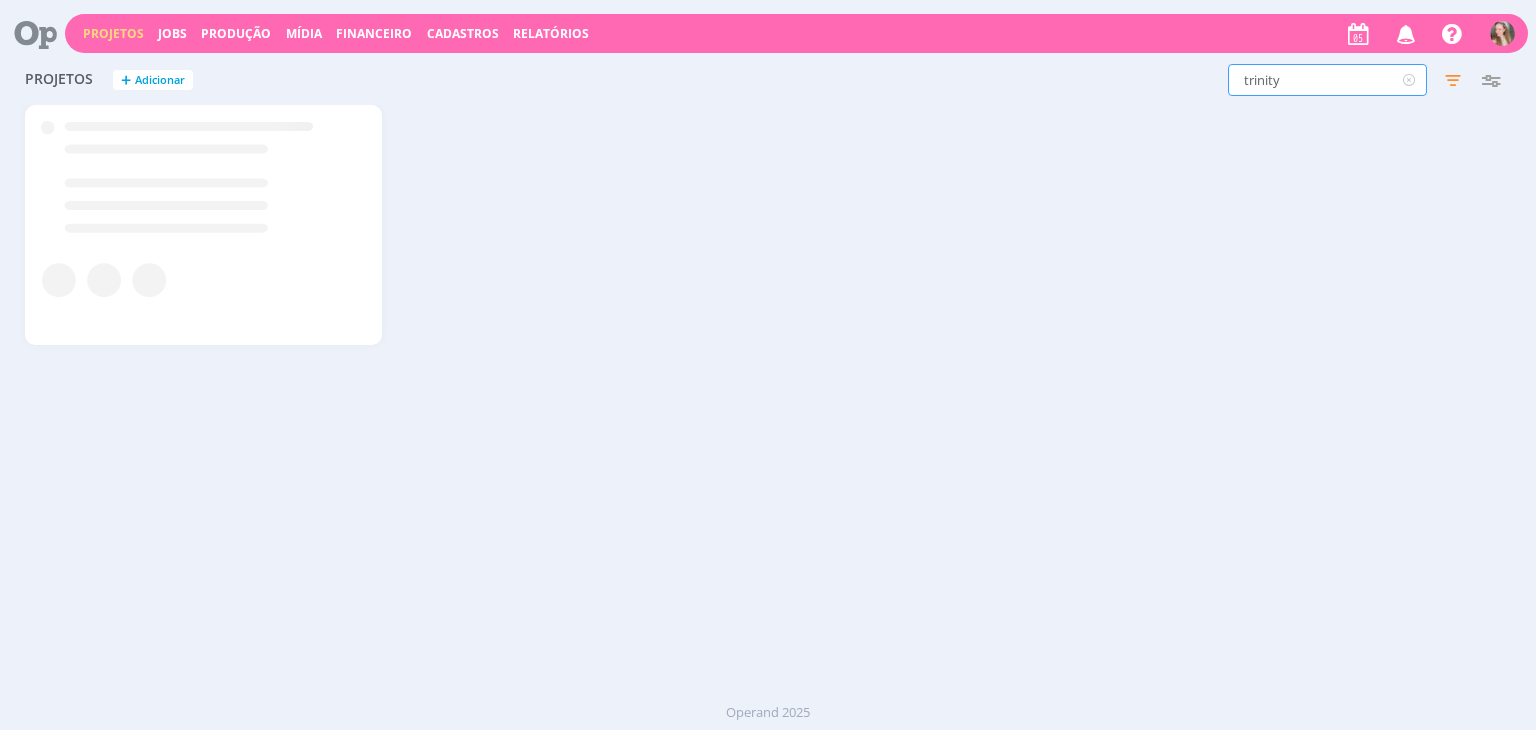 drag, startPoint x: 1313, startPoint y: 74, endPoint x: 1216, endPoint y: 81, distance: 97.25225 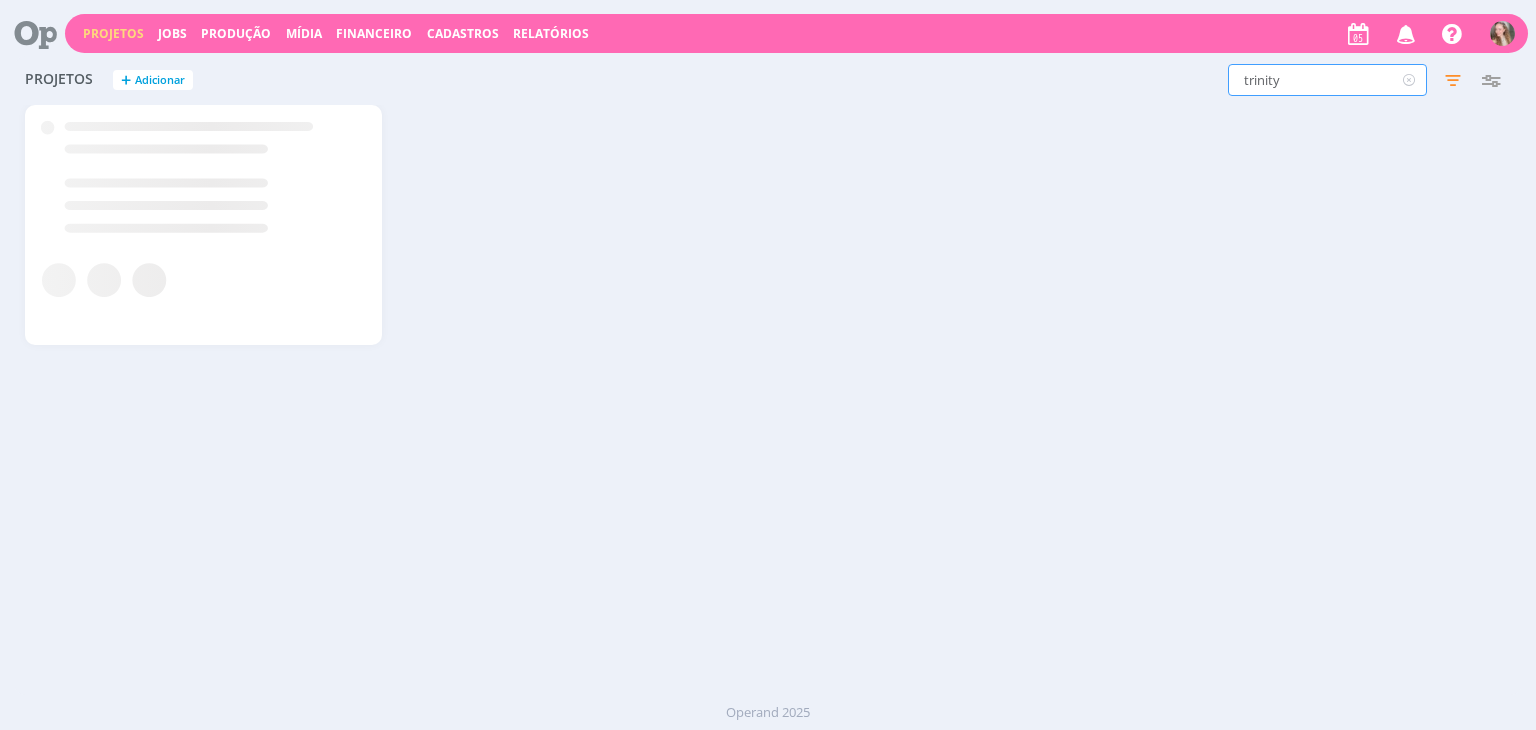 click on "trinity
Filtros
Filtrar
Limpar
trinity
Status
Clientes
4 selecionados
Data de criação
a
Situação dos projetos
Abertos
Arquivados
Cancelados
Visibilidade
Apenas ocultos
Responsável
Envolvidos
Configurar exibição
Ordenação
Ordenação padrão
Cliente
Data criação
Título
Número do projeto
Ordenação padrão
Mais configurações" at bounding box center (1238, 80) 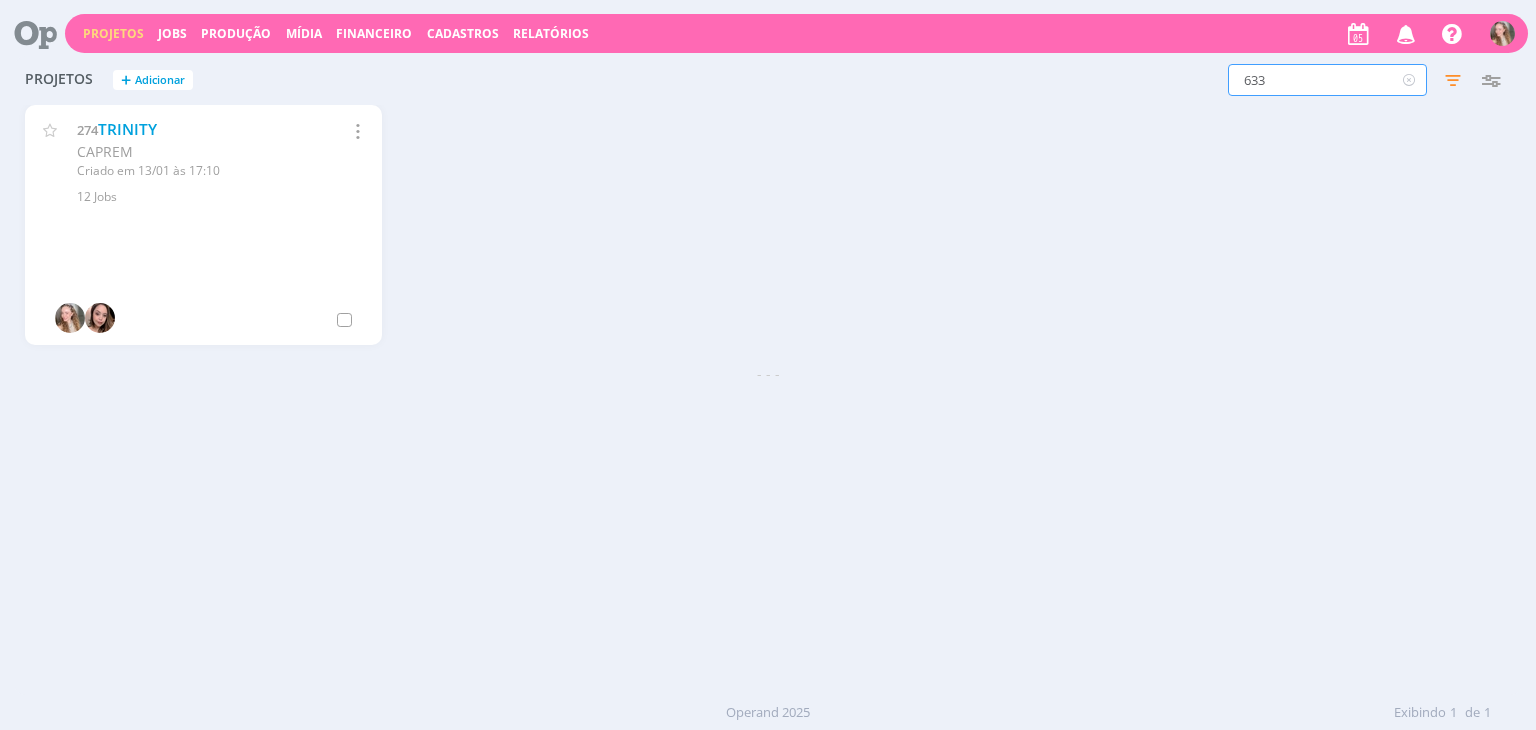 type on "633" 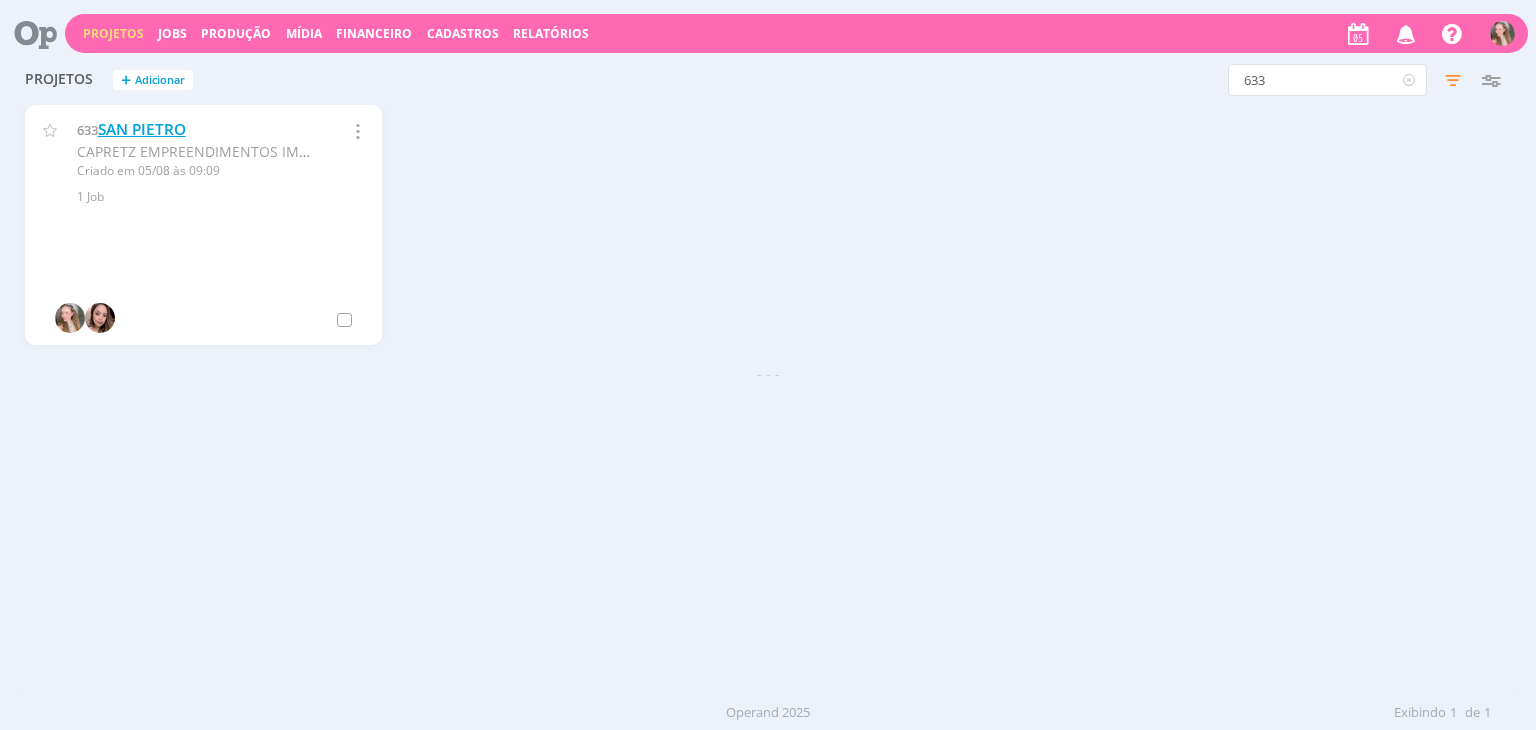 click on "SAN PIETRO" at bounding box center (142, 129) 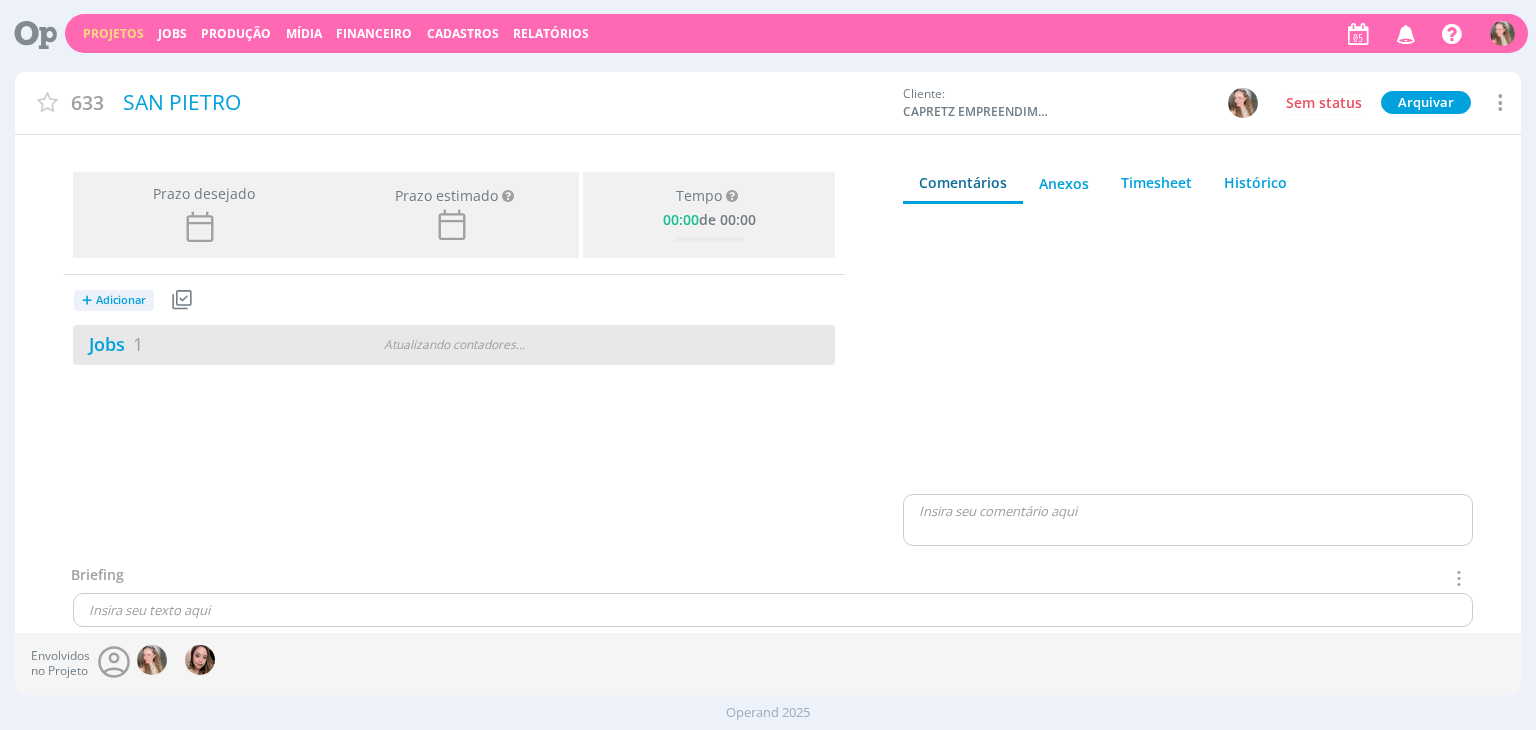 click on "Jobs 1" at bounding box center [202, 344] 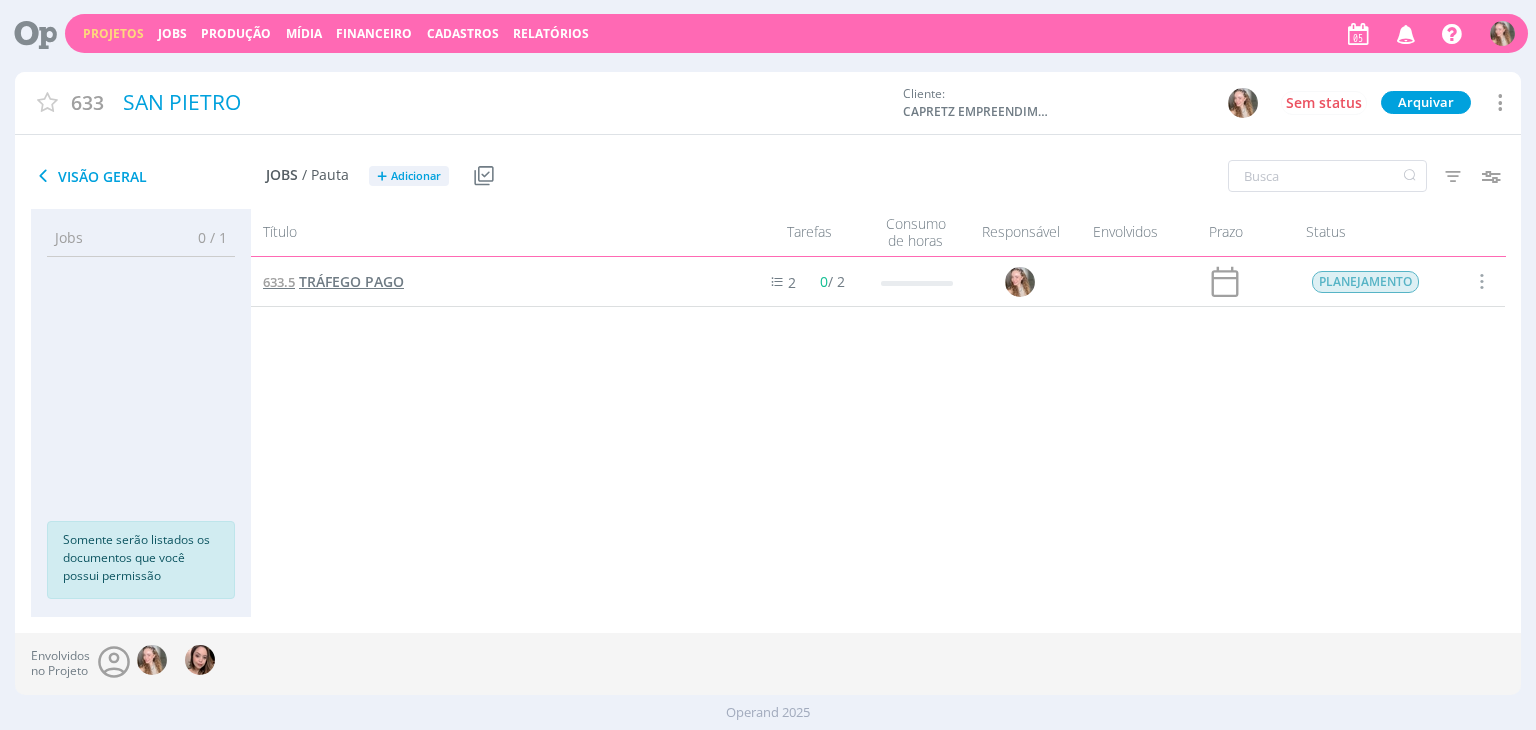 click on "TRÁFEGO PAGO" at bounding box center [351, 281] 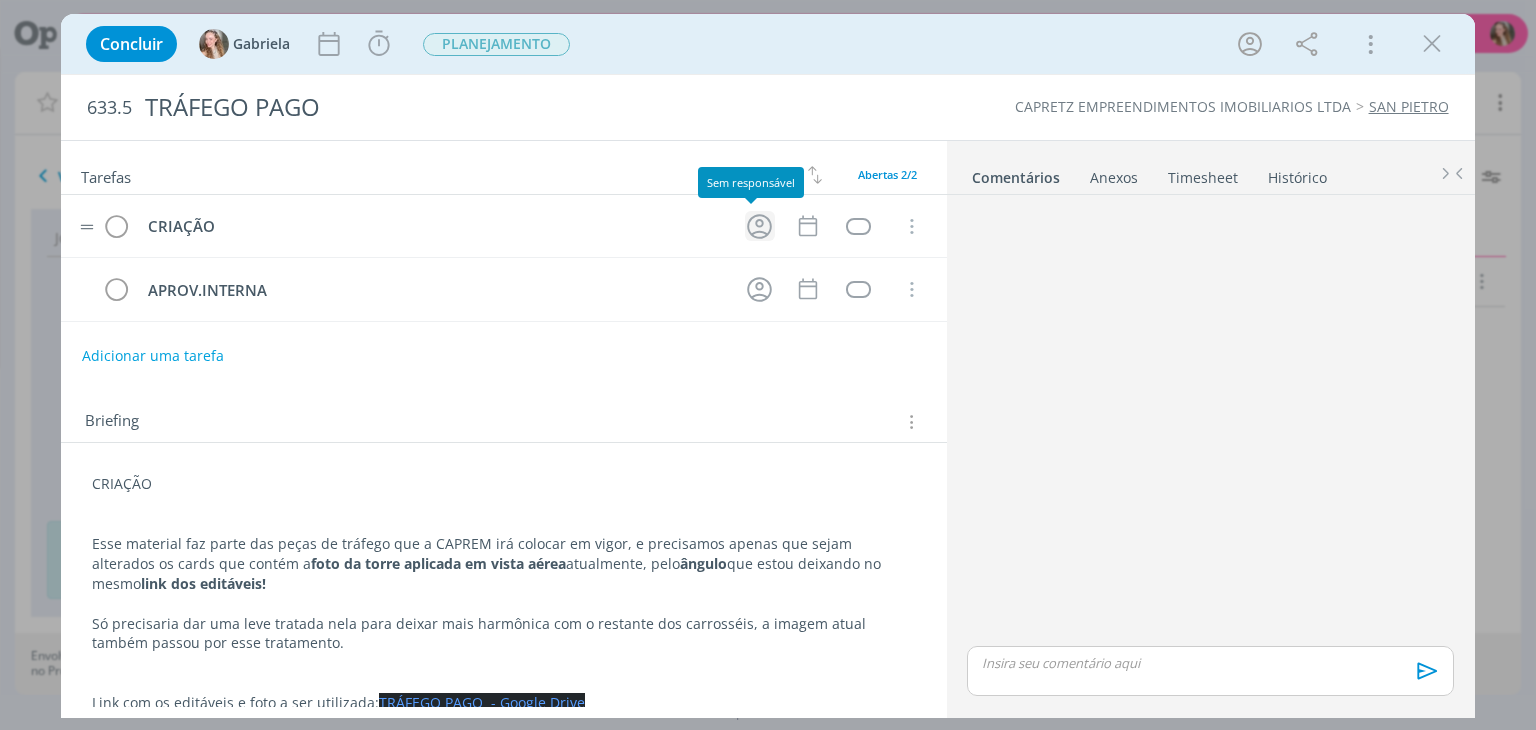 click 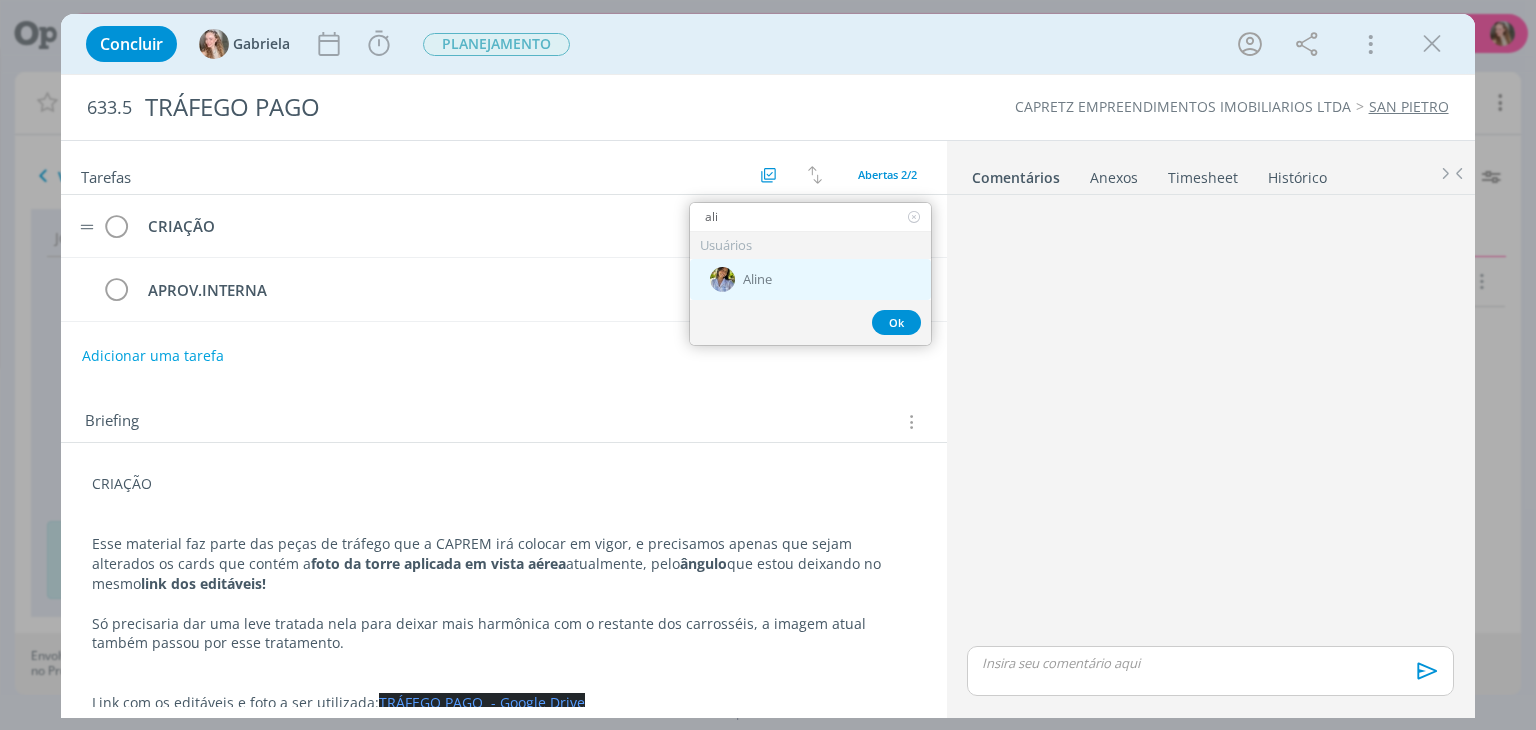 type on "ali" 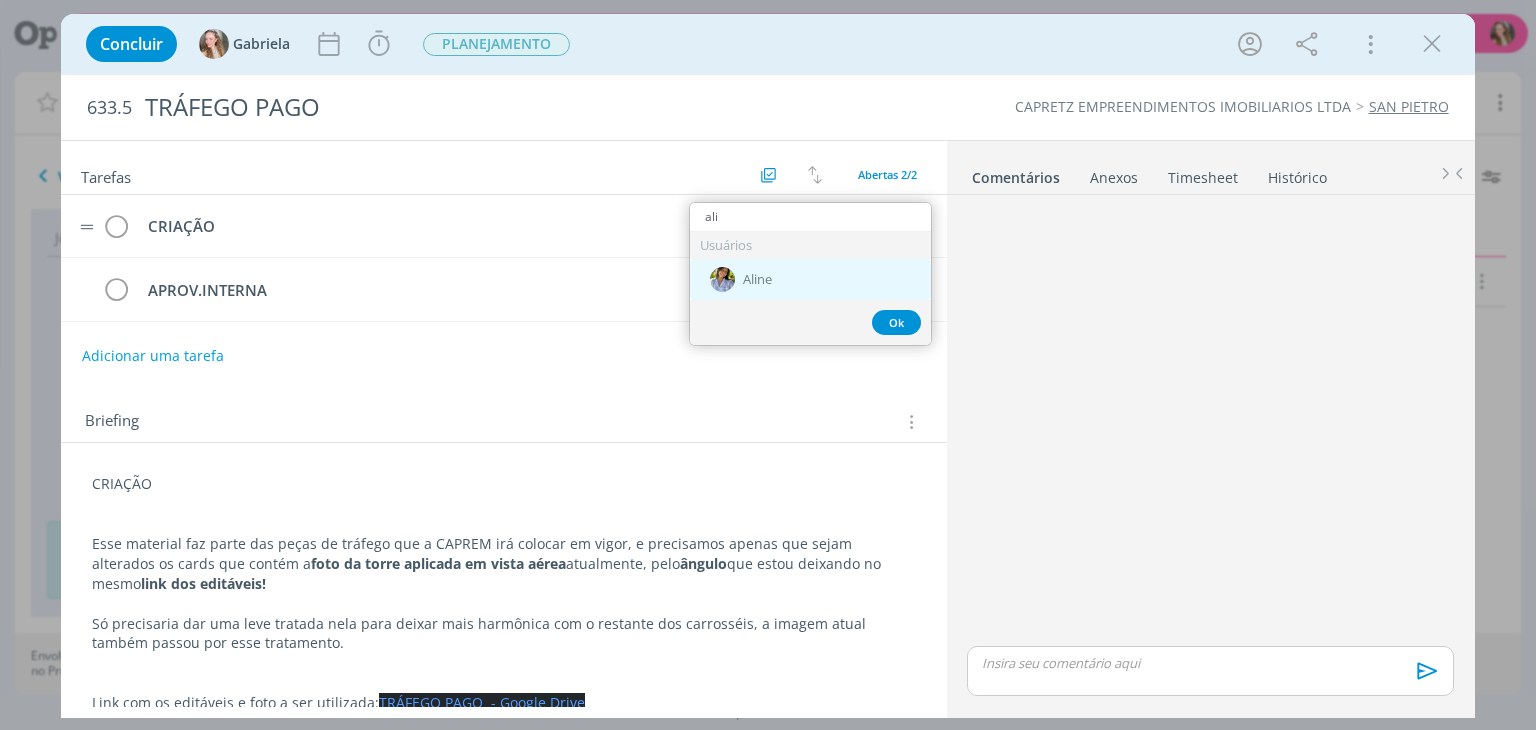 click on "Aline" at bounding box center (757, 280) 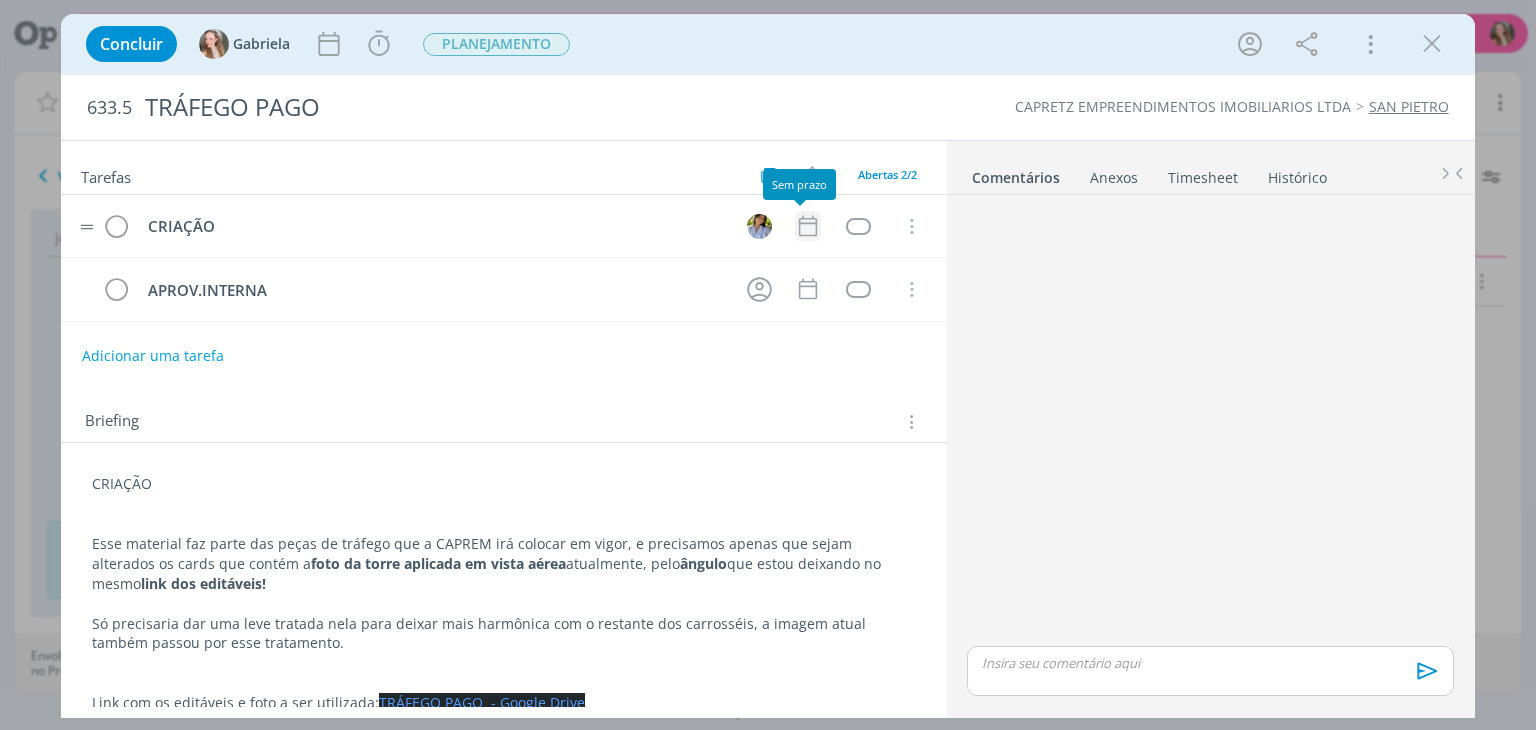 click 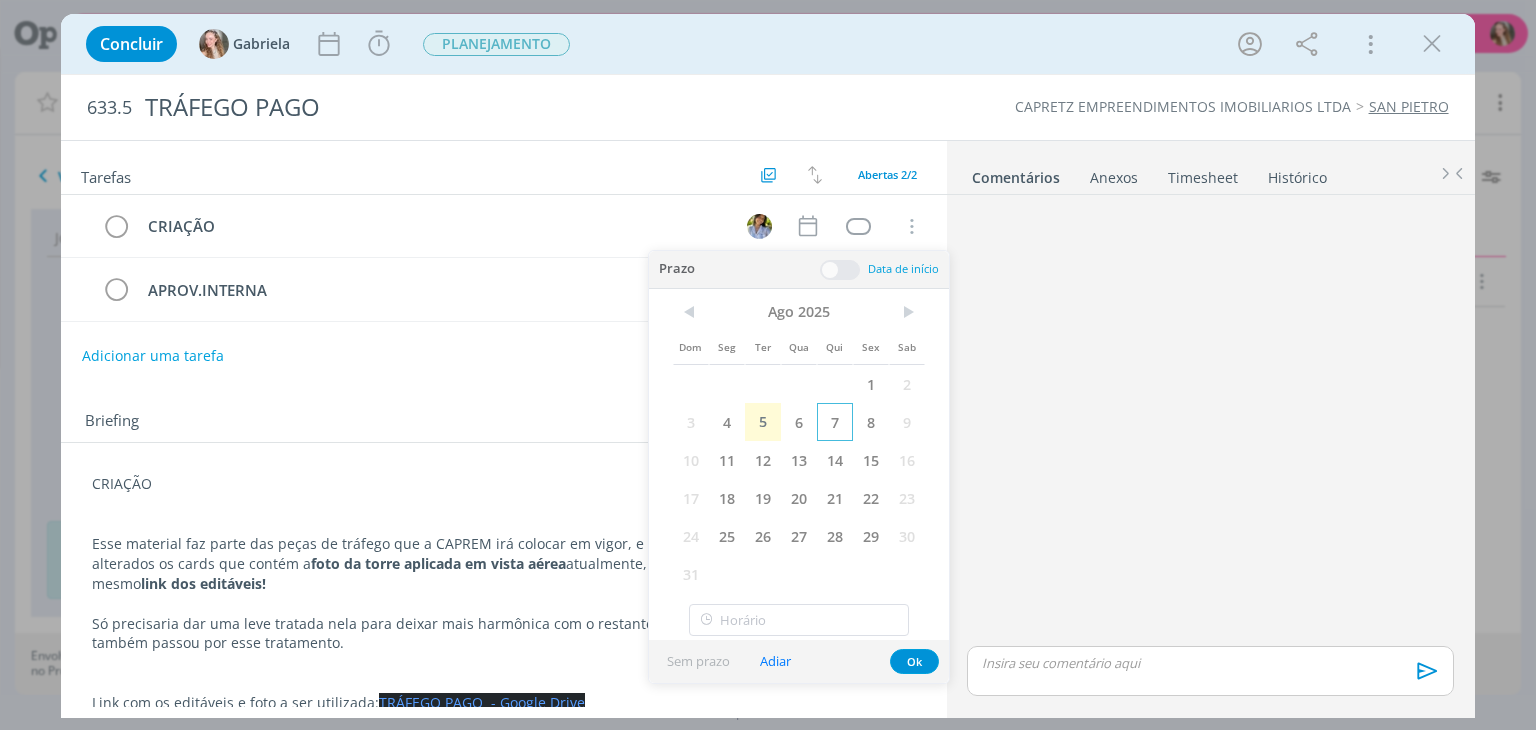 click on "7" at bounding box center (835, 422) 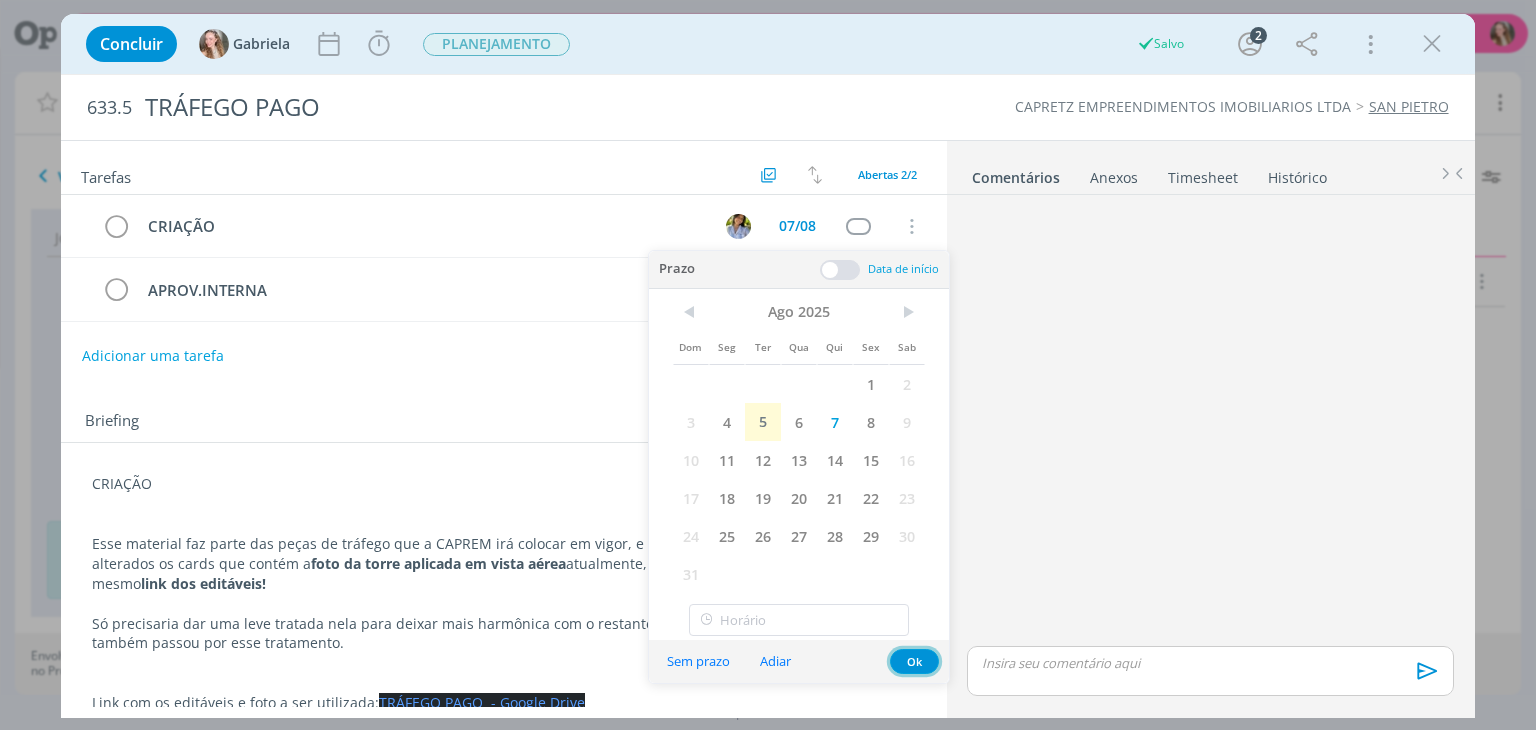 click on "Ok" at bounding box center [914, 661] 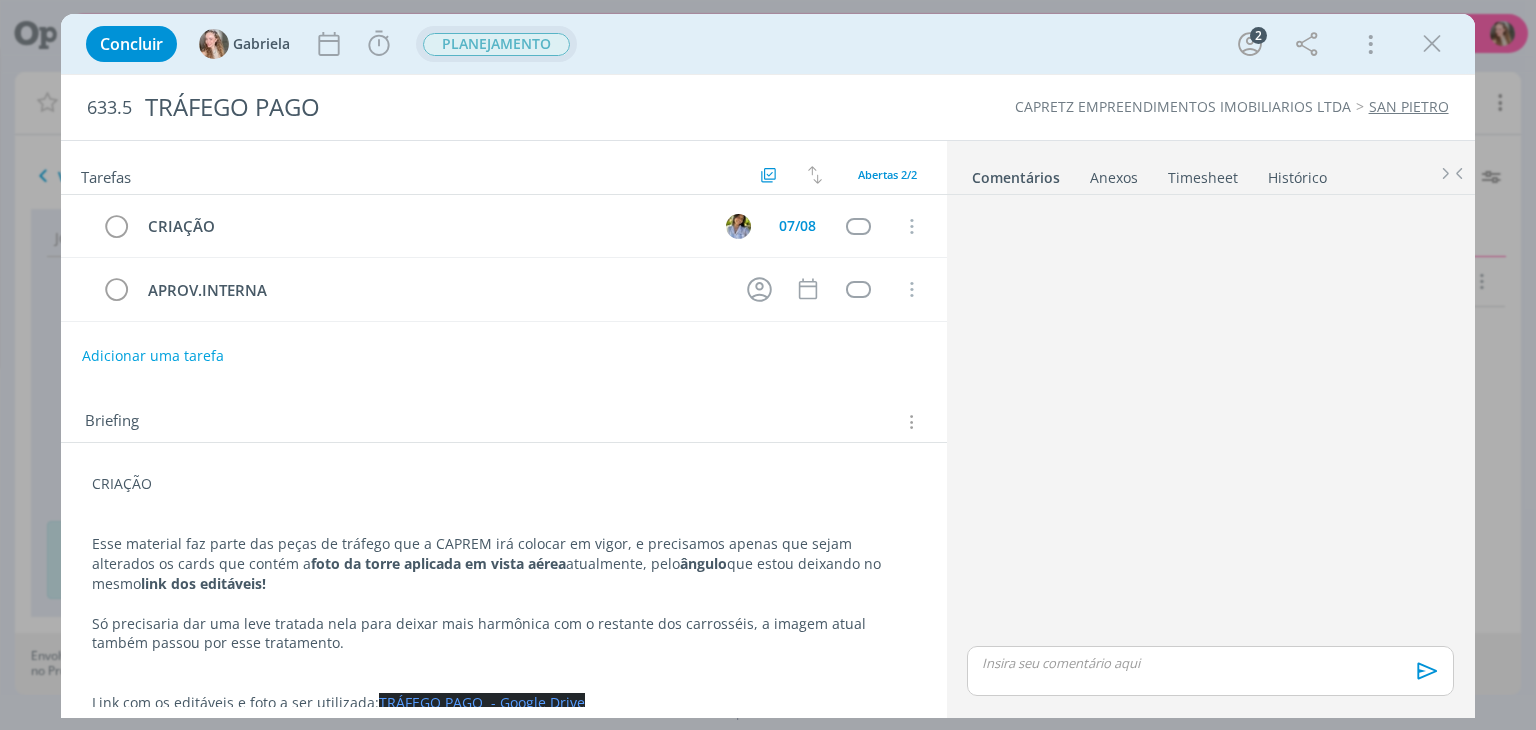 click on "PLANEJAMENTO" at bounding box center (496, 44) 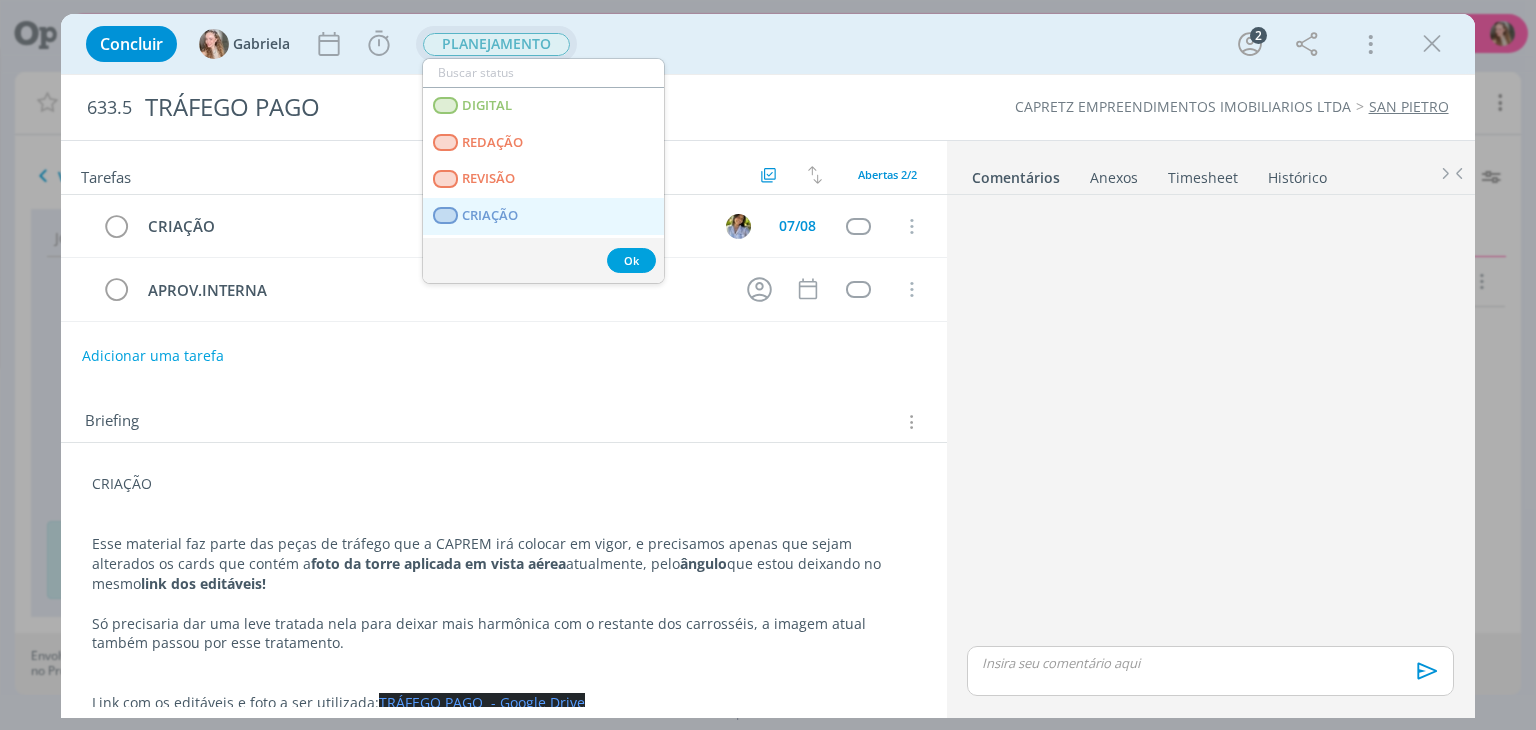 click on "CRIAÇÃO" at bounding box center [491, 216] 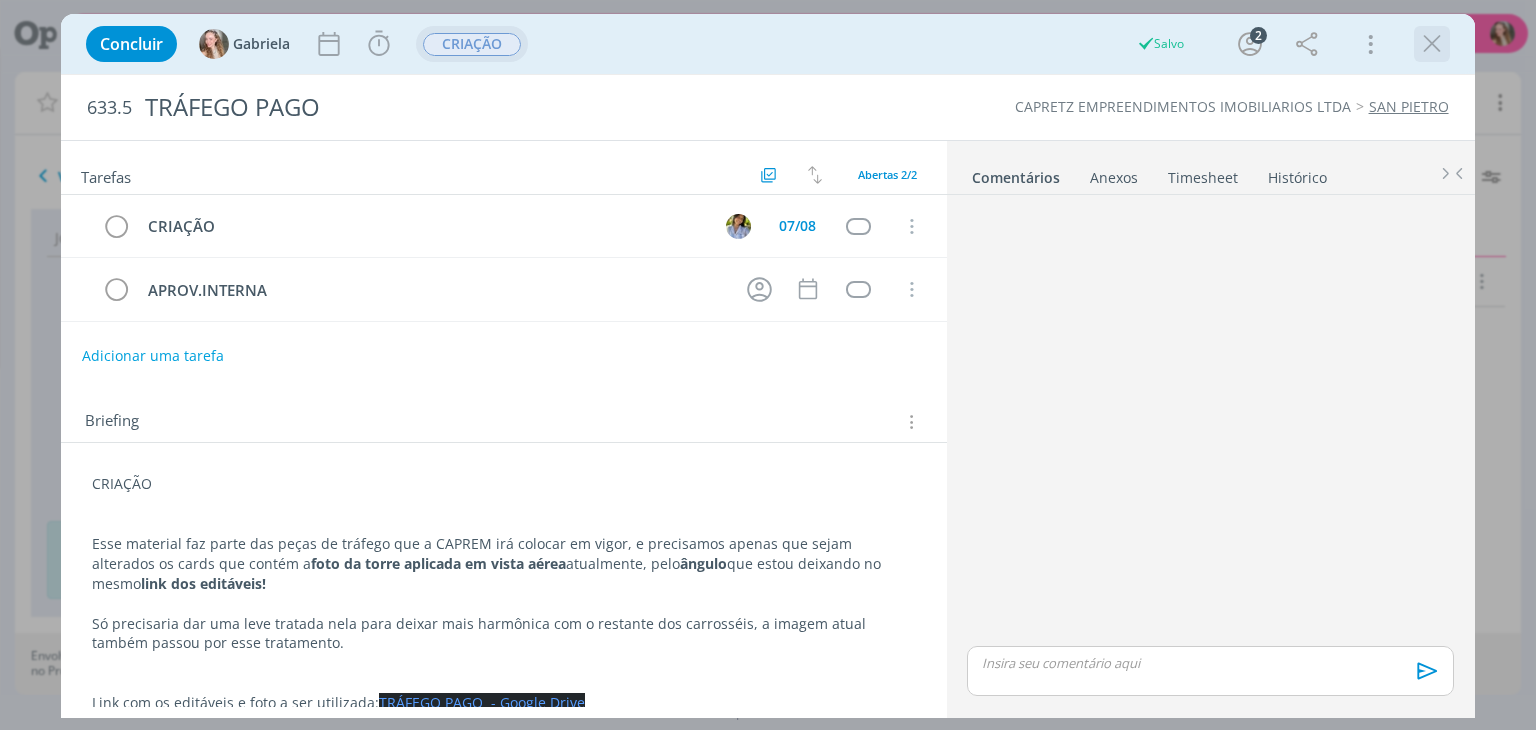 click at bounding box center (1432, 44) 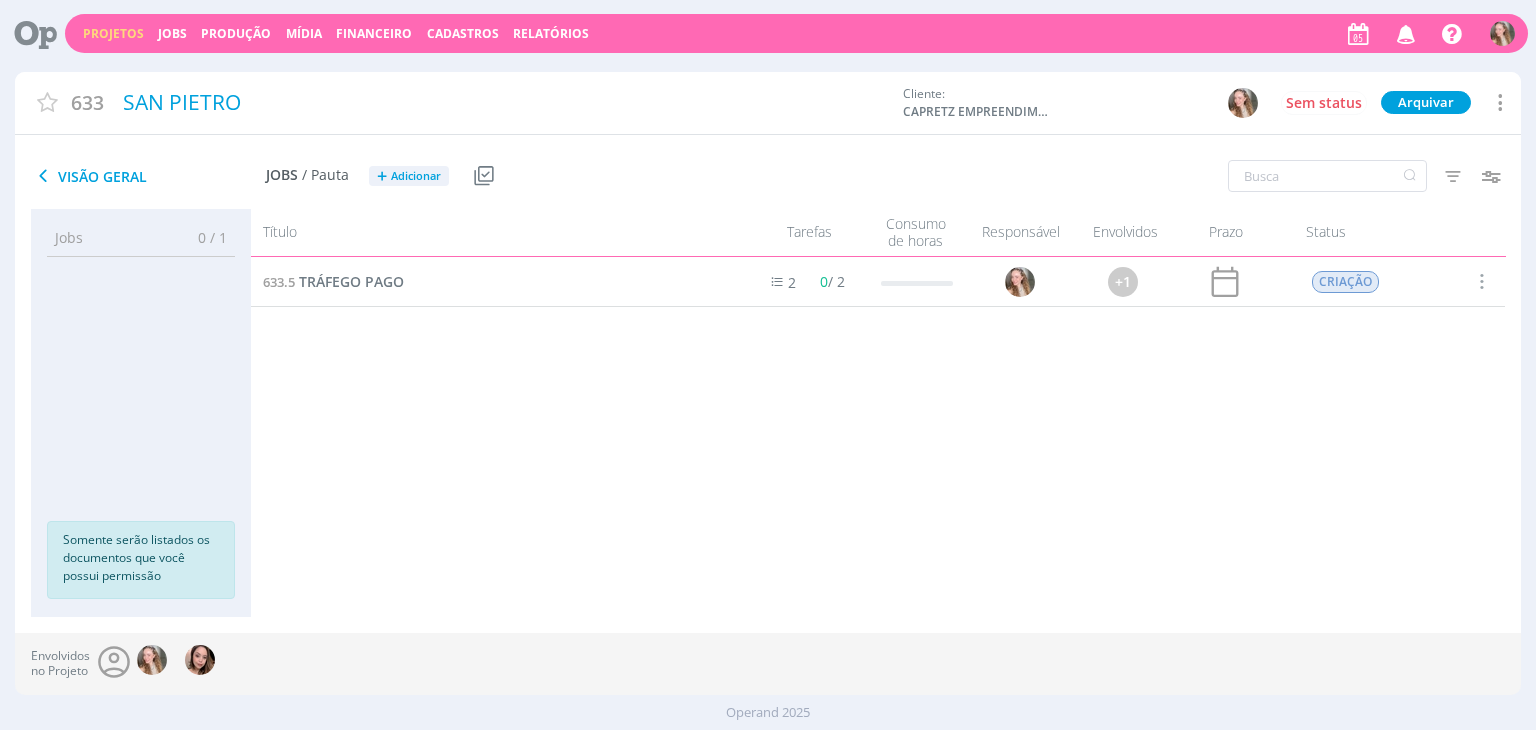 click on "Projetos" at bounding box center [113, 33] 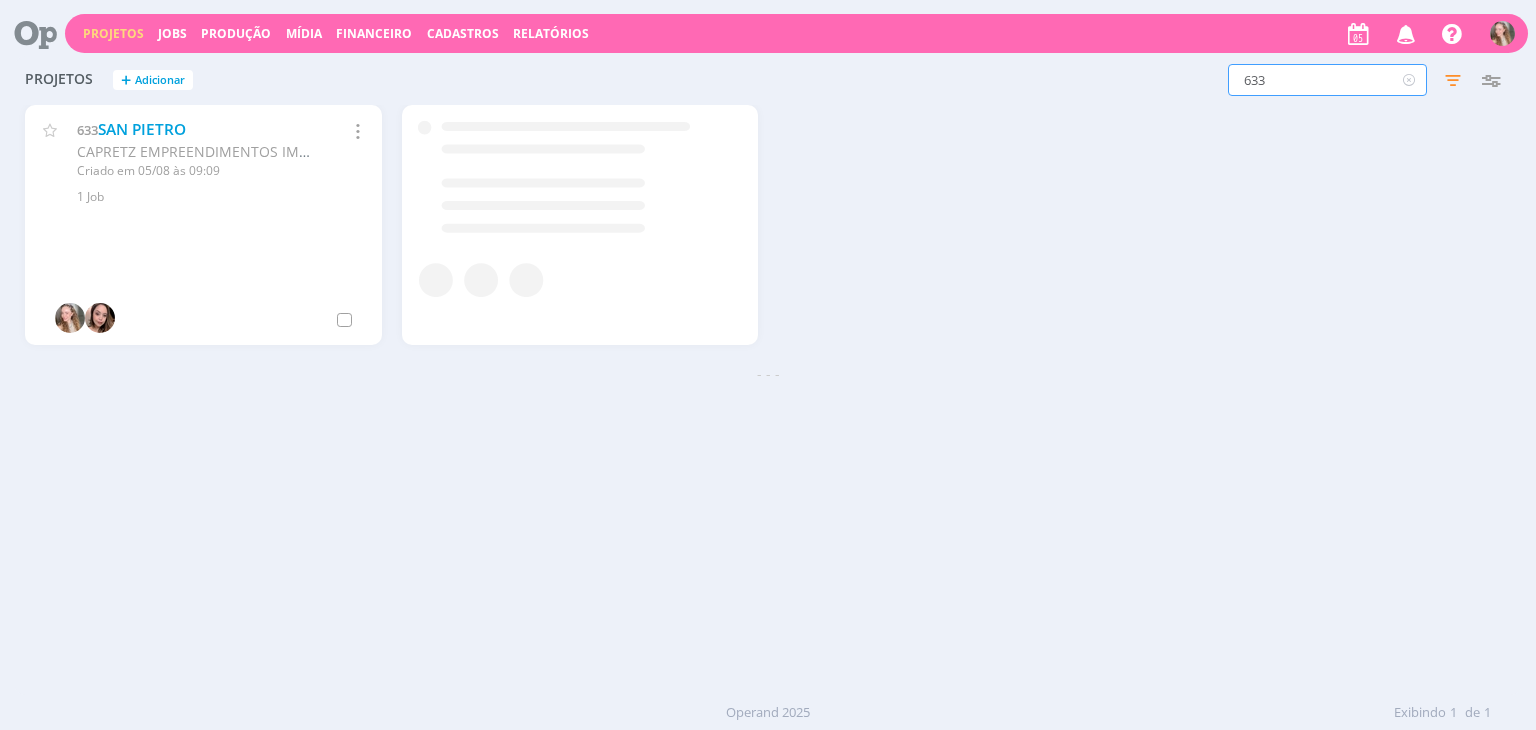 drag, startPoint x: 1276, startPoint y: 74, endPoint x: 1191, endPoint y: 79, distance: 85.146935 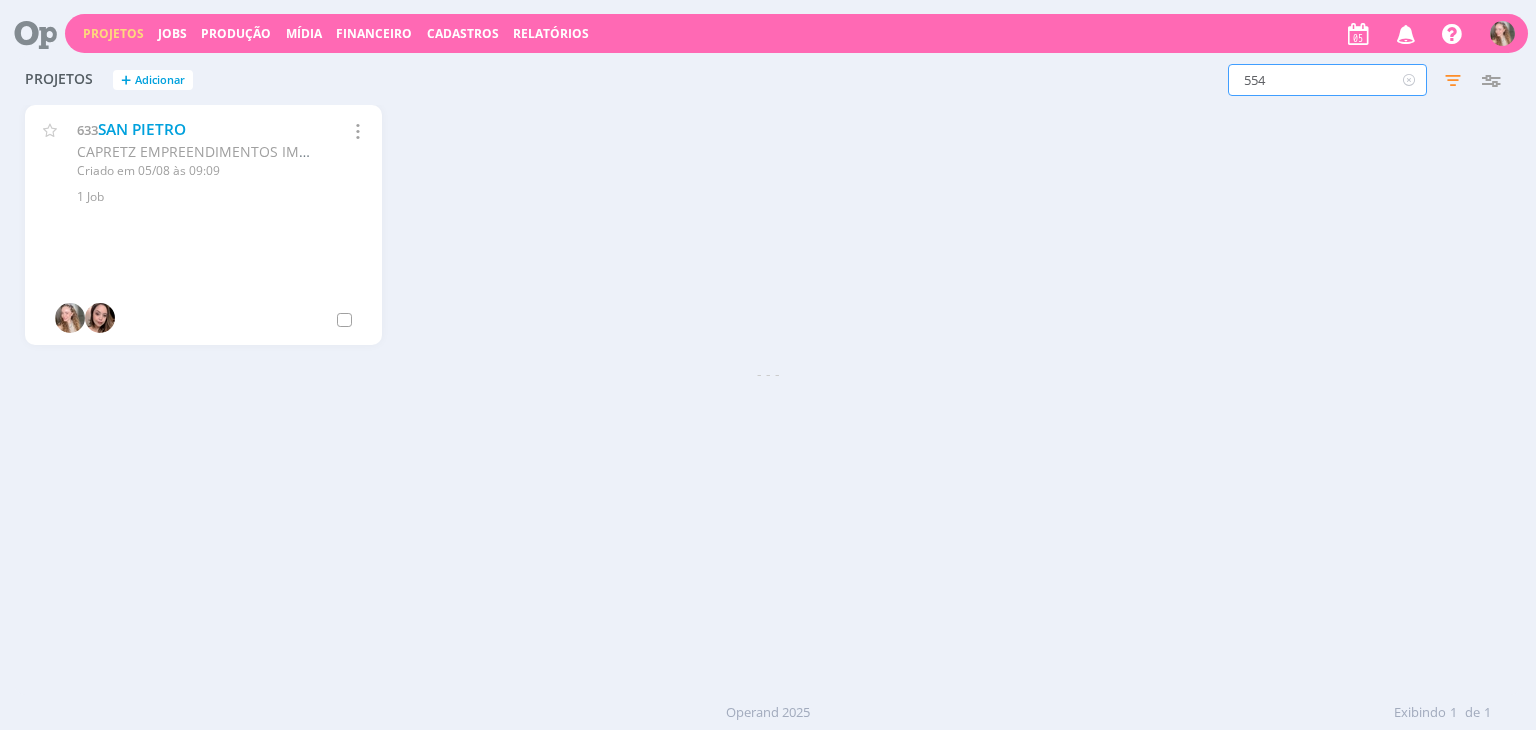 type on "554" 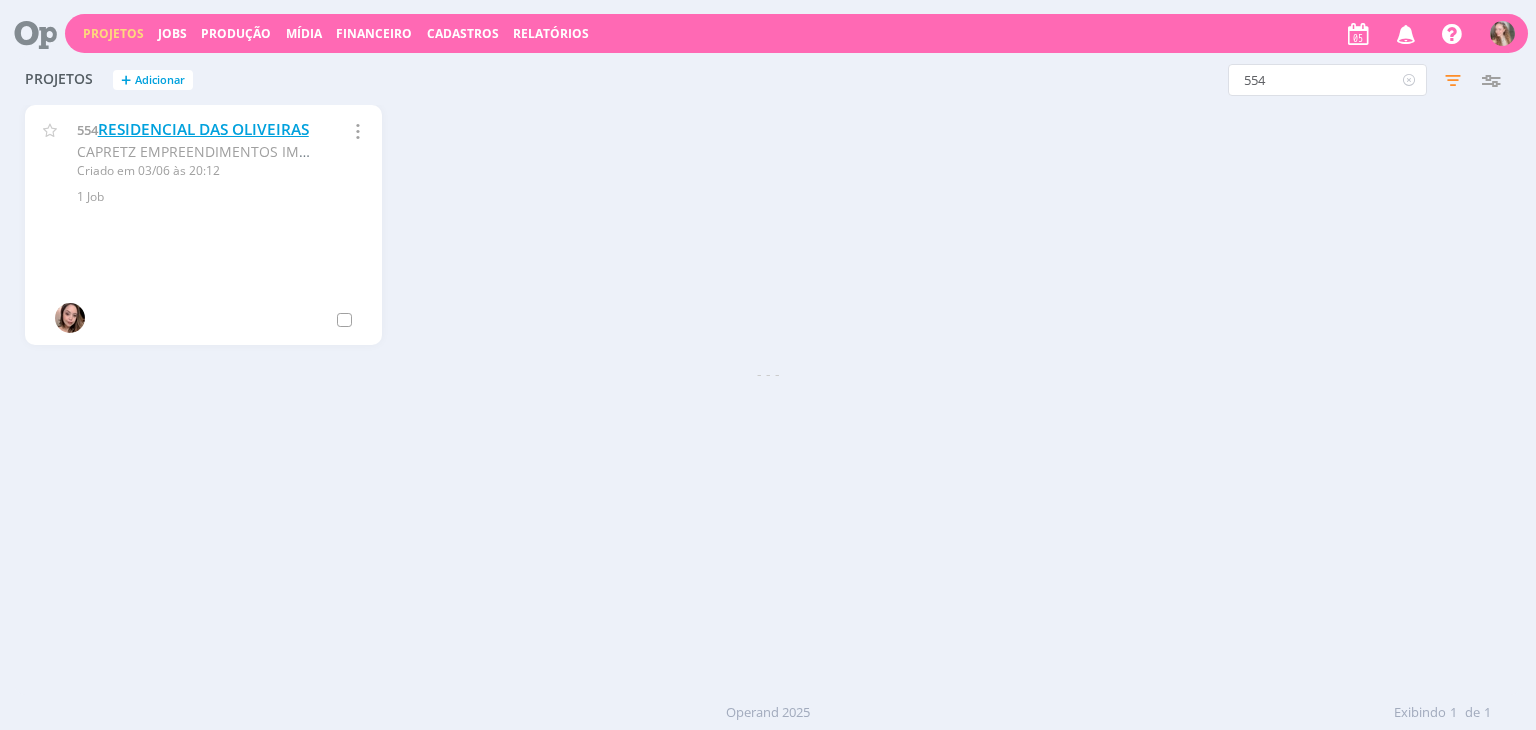 click on "RESIDENCIAL DAS OLIVEIRAS" at bounding box center (203, 129) 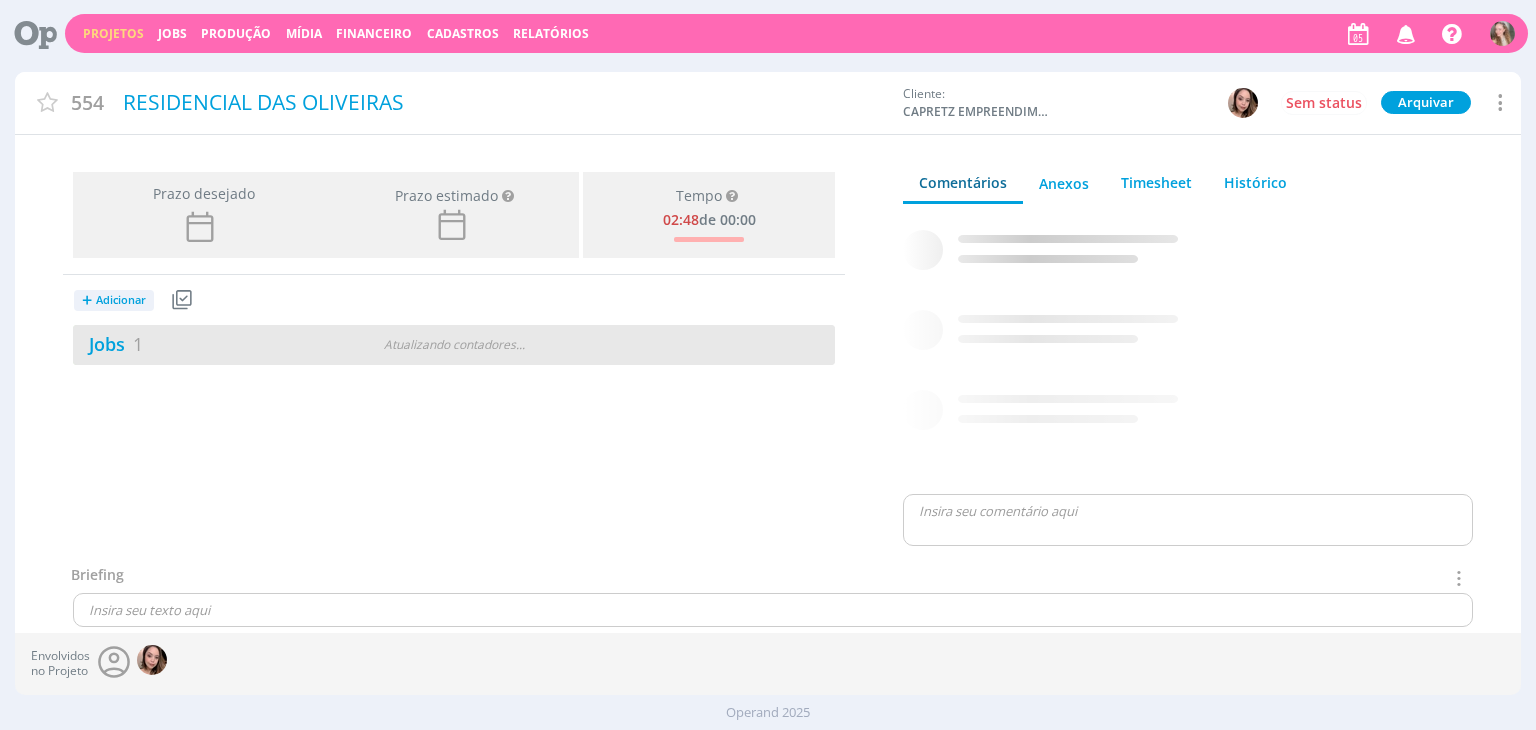 click on "Jobs 1" at bounding box center (202, 344) 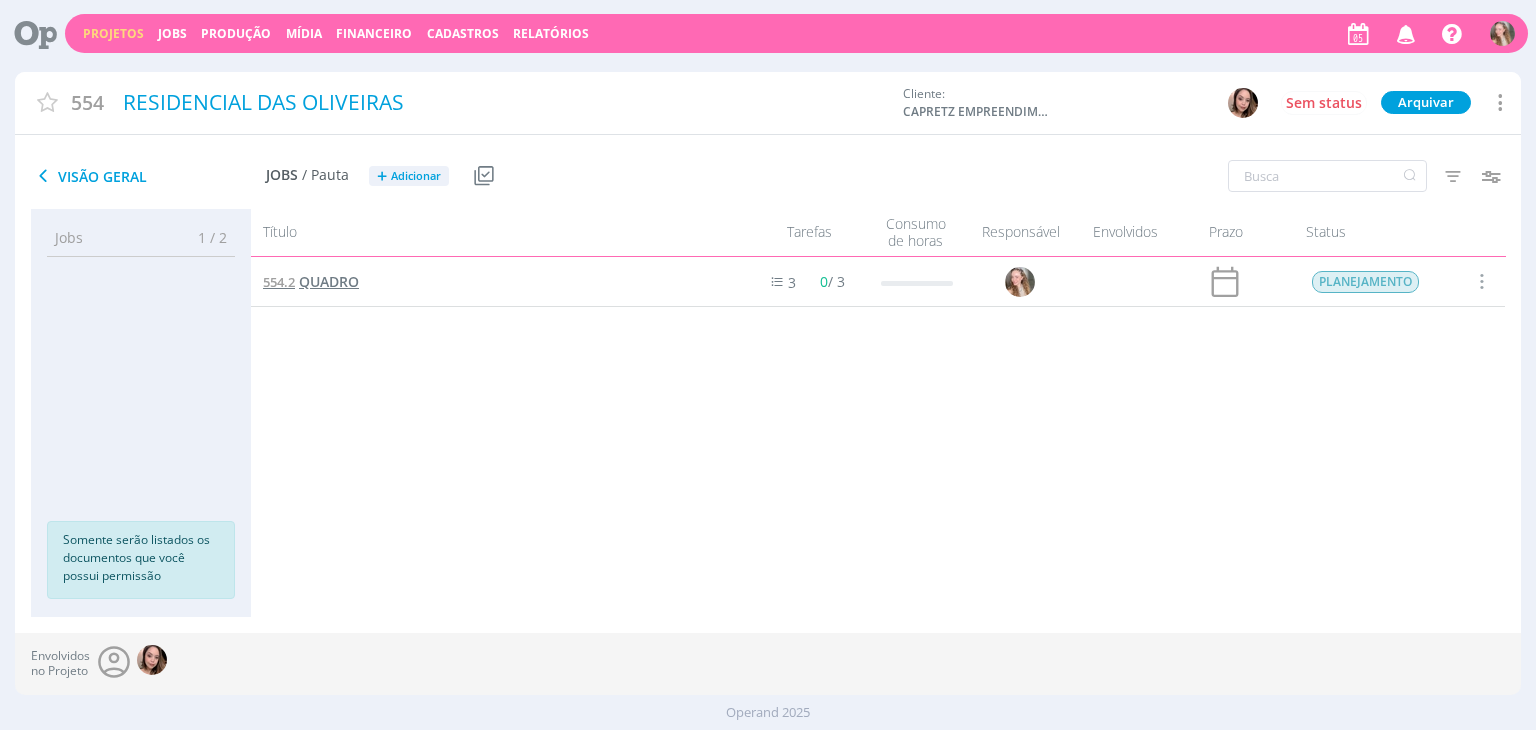 click on "QUADRO" at bounding box center [329, 281] 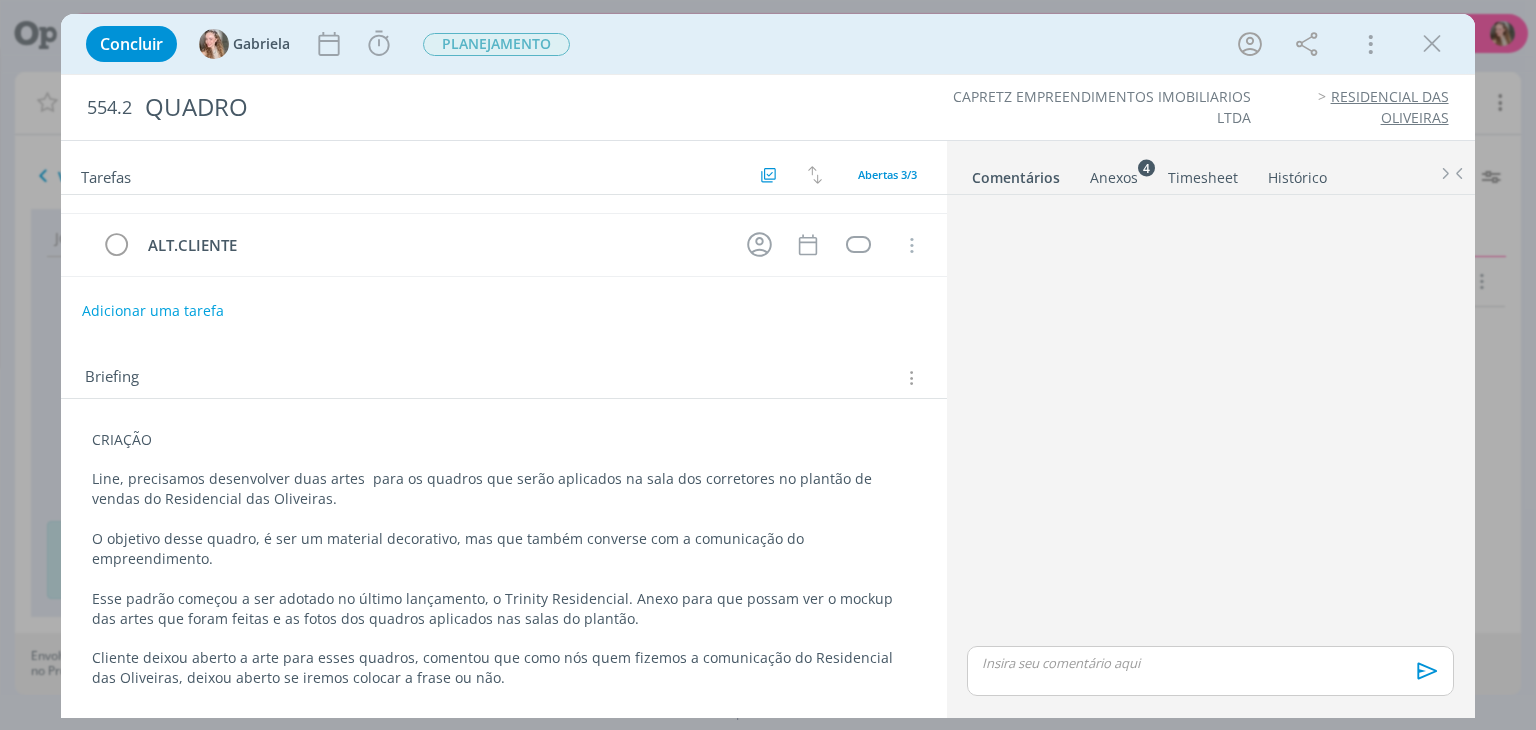 scroll, scrollTop: 180, scrollLeft: 0, axis: vertical 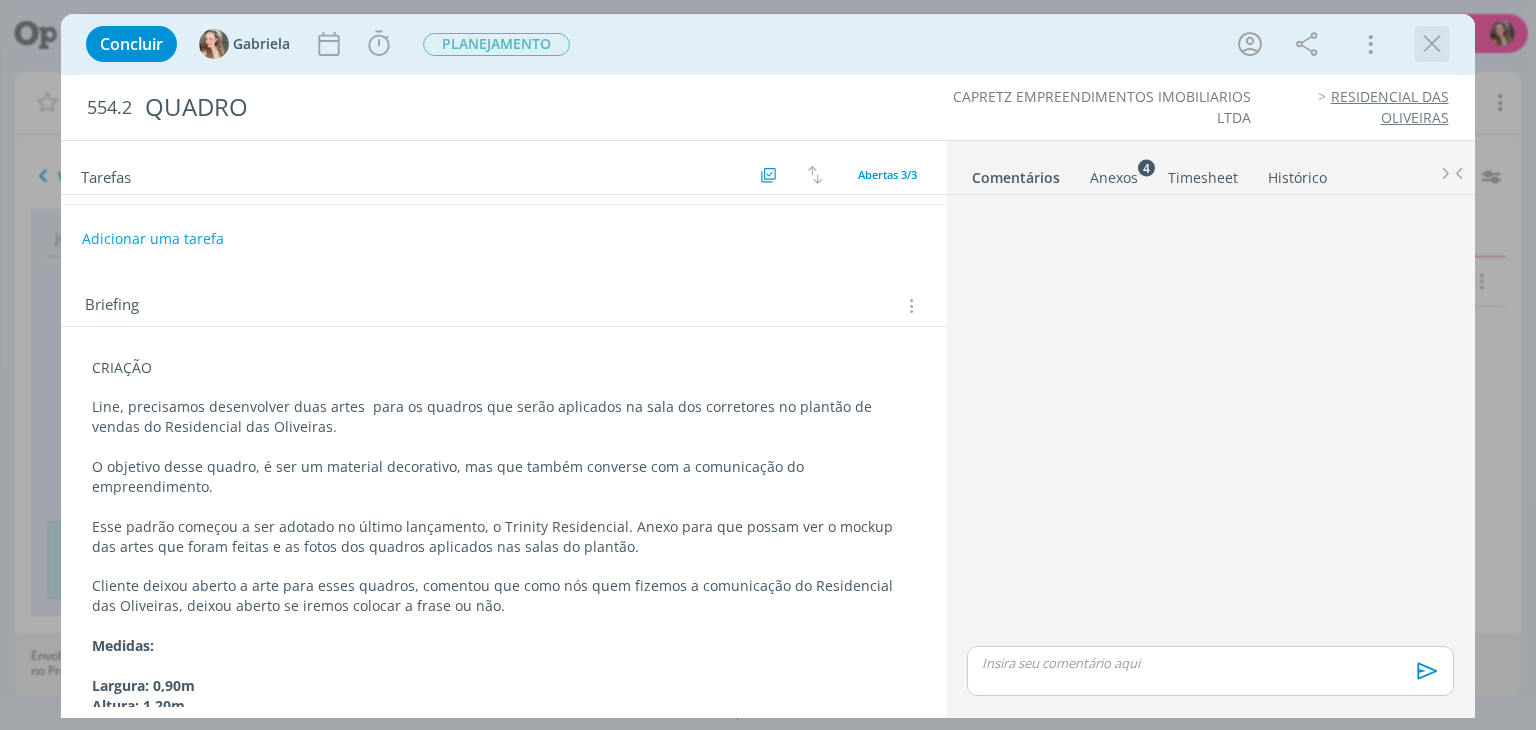 click at bounding box center [1432, 44] 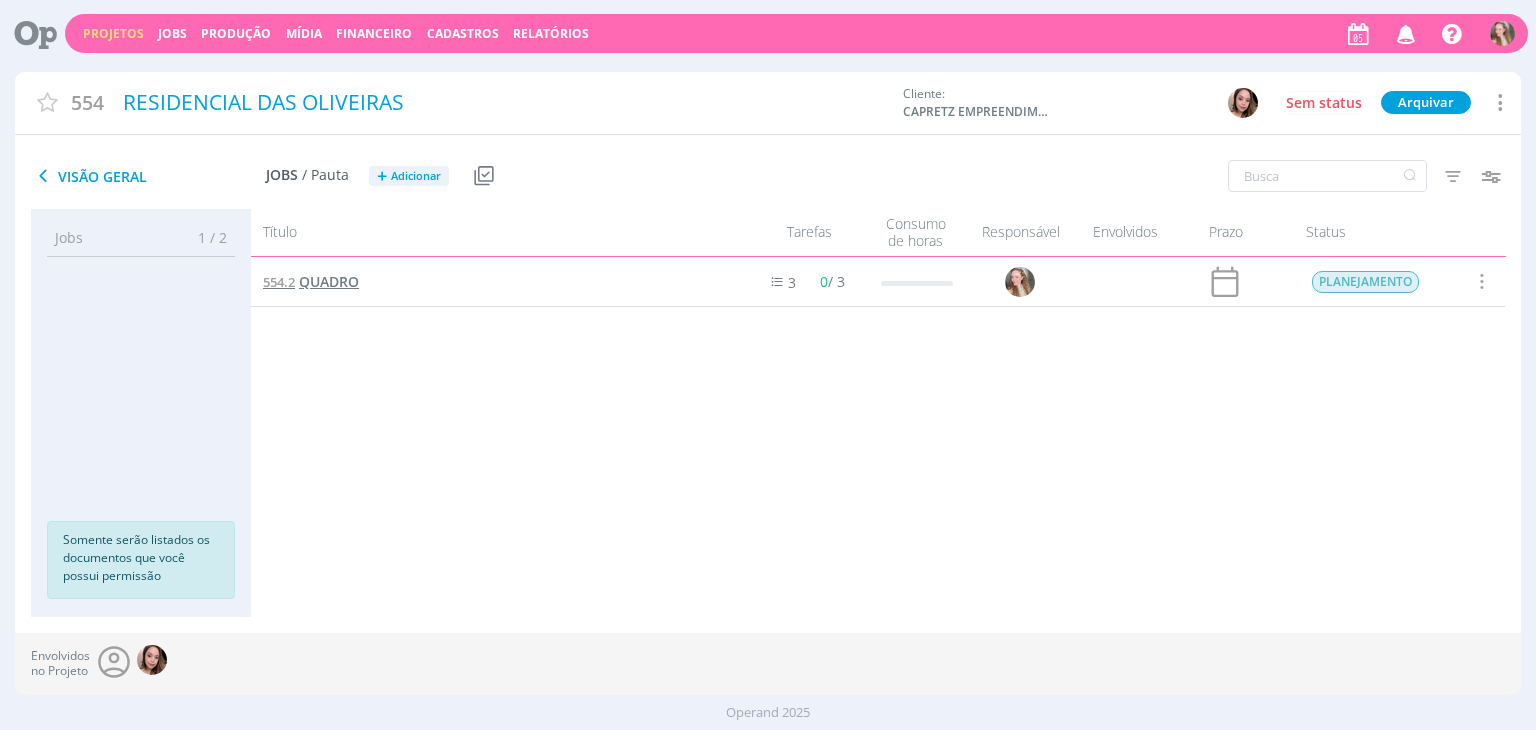 click on "QUADRO" at bounding box center (329, 281) 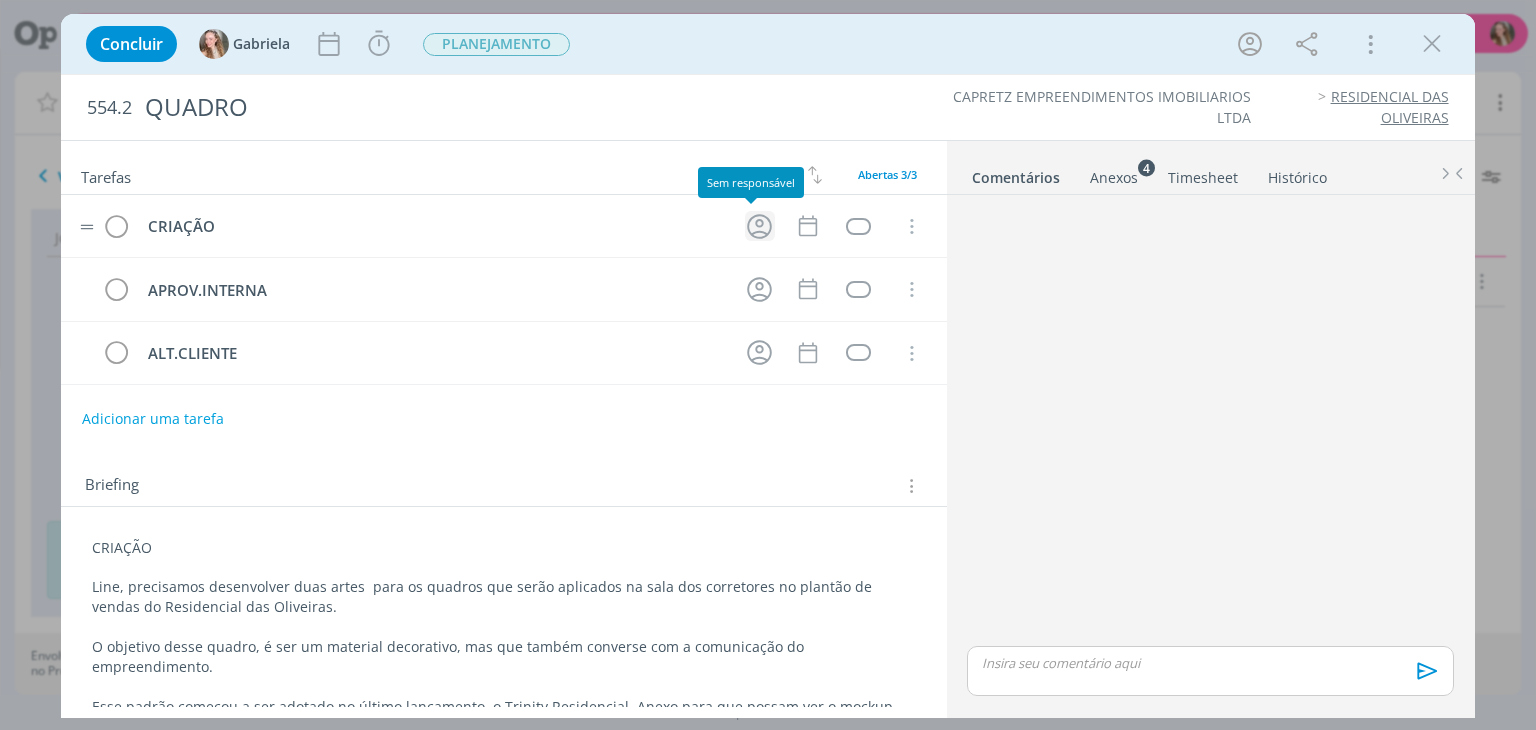 click 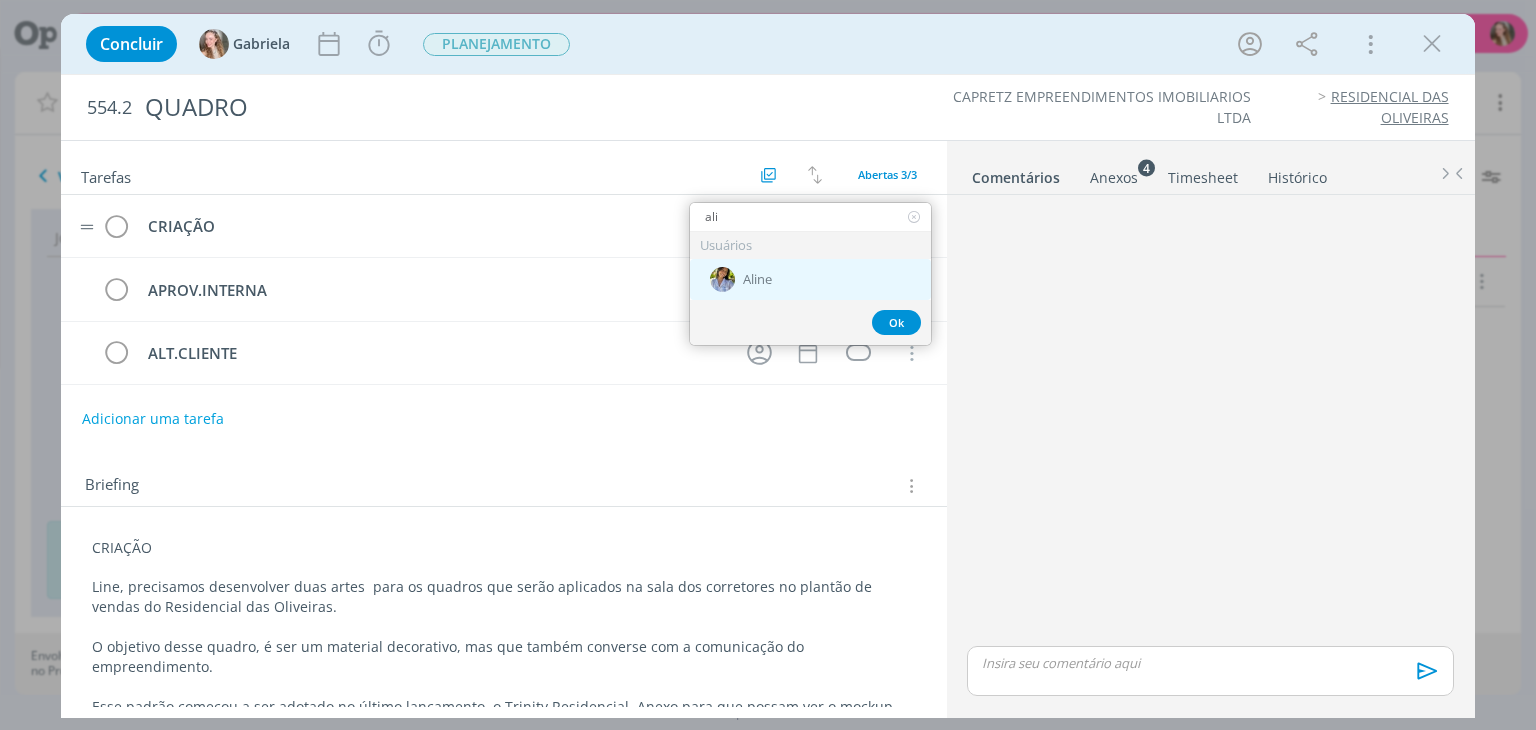 type on "ali" 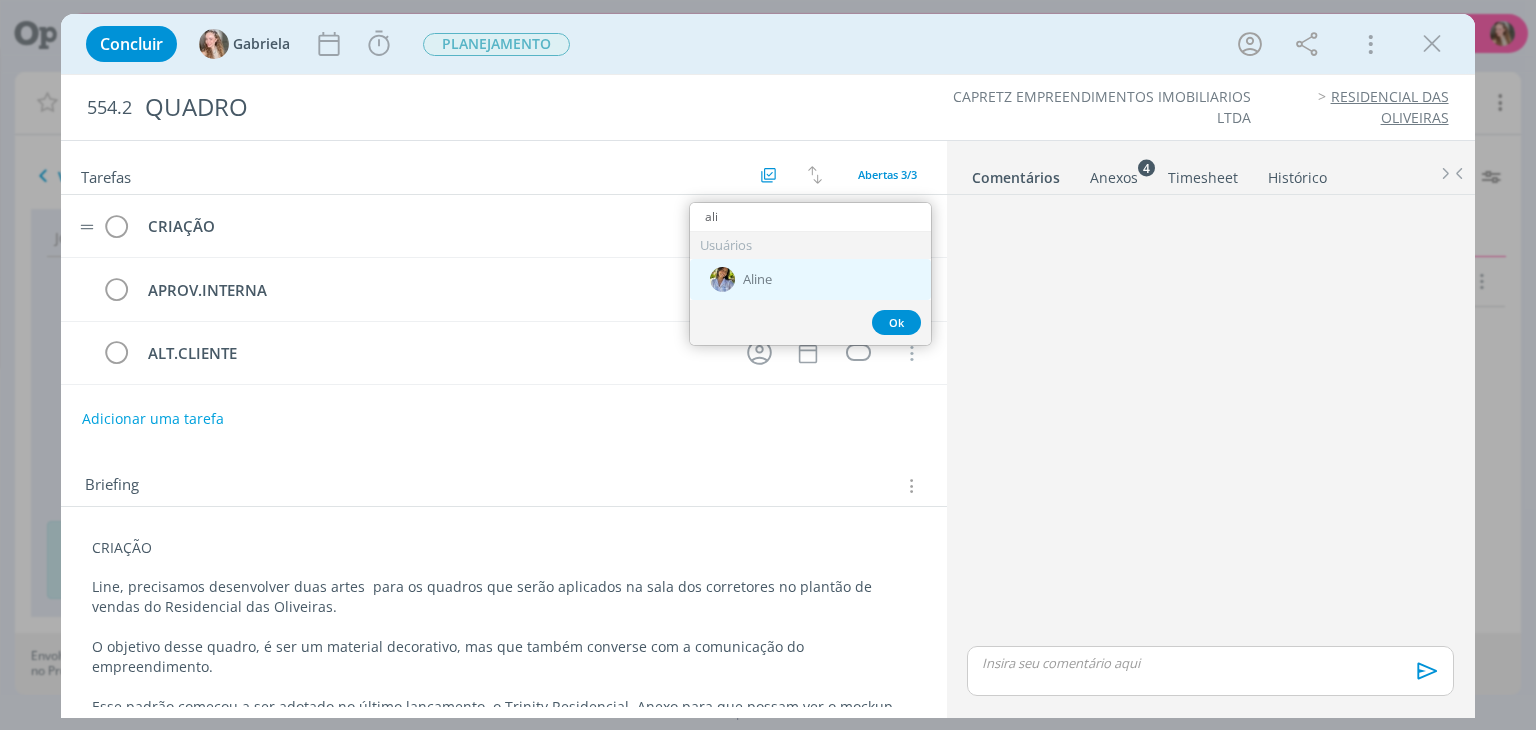 click on "Aline" at bounding box center [810, 279] 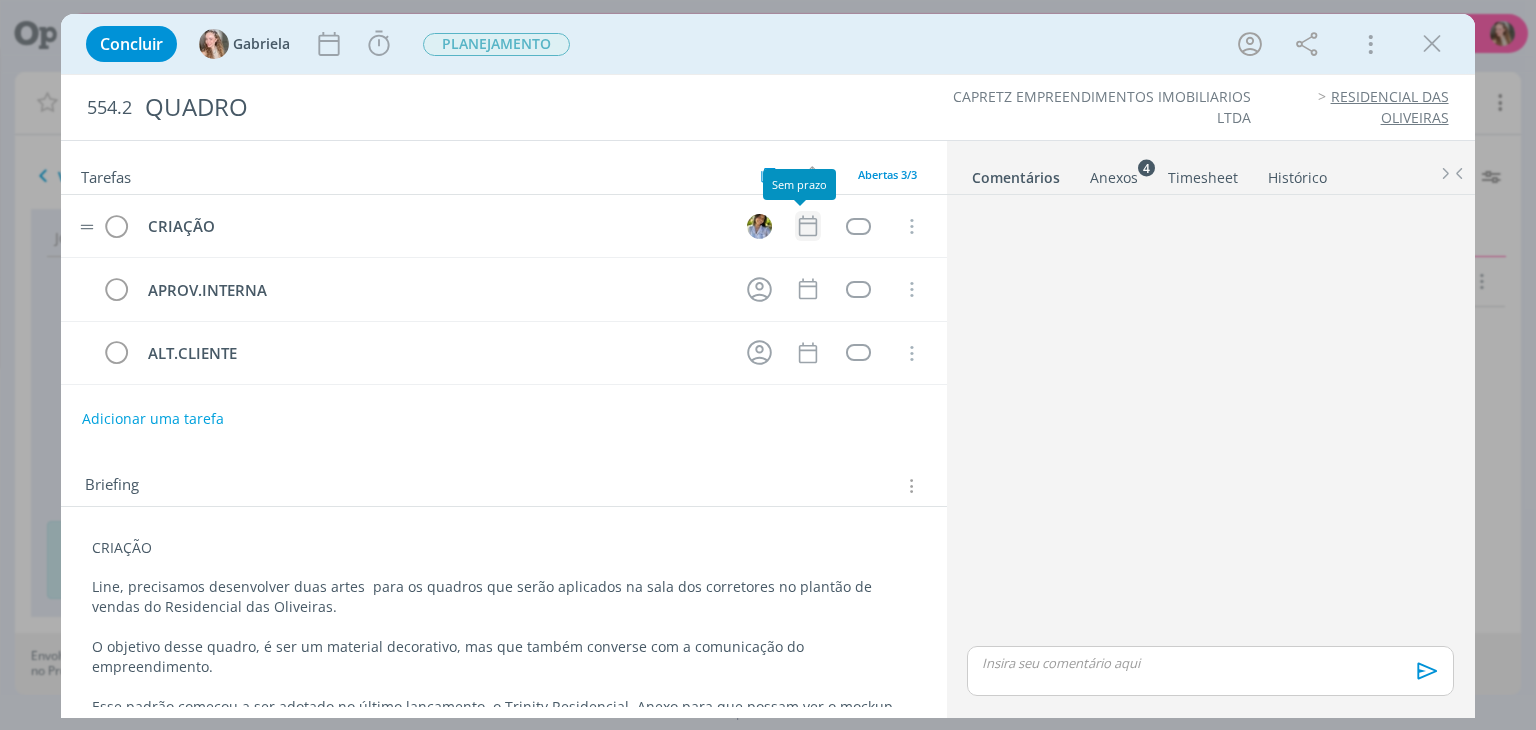 click 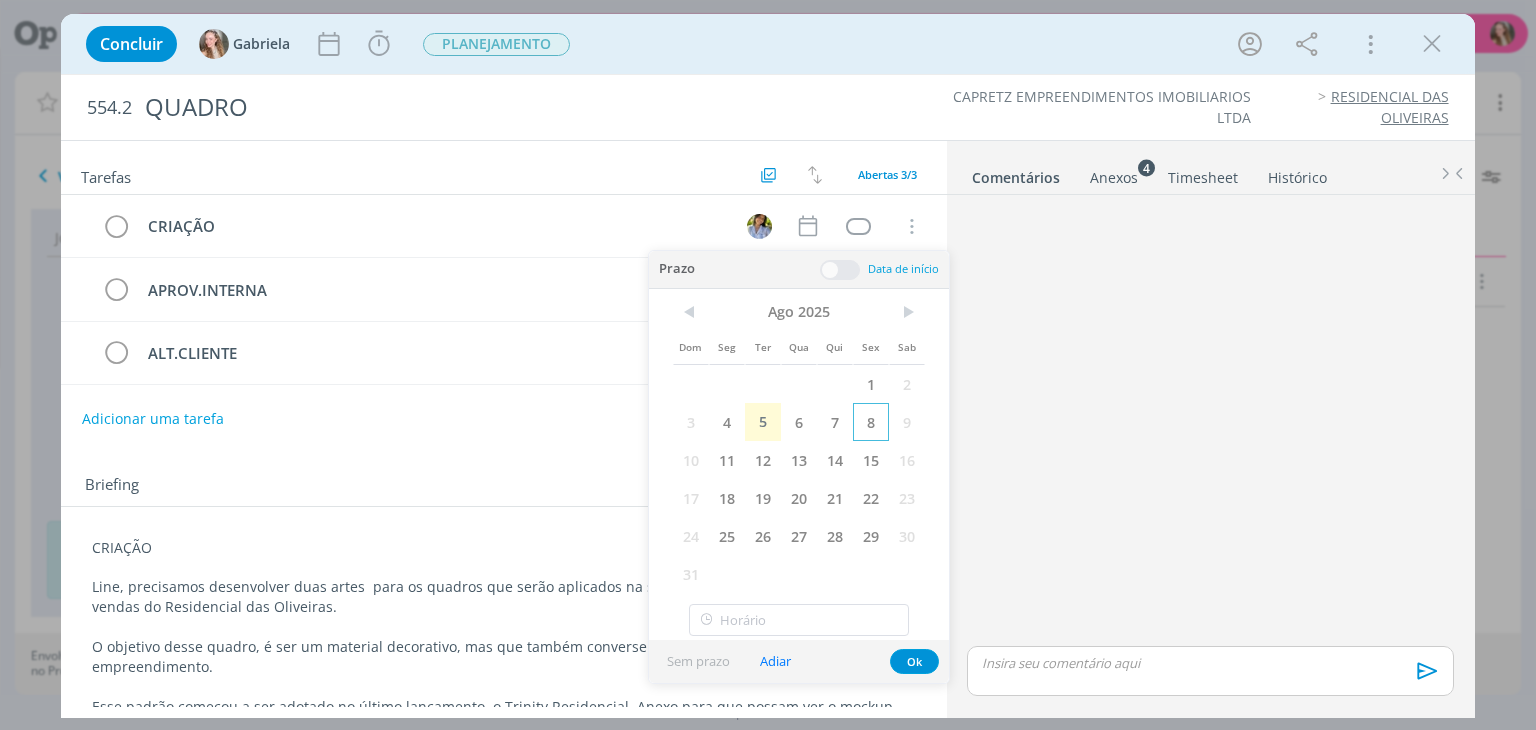 click on "8" at bounding box center (871, 422) 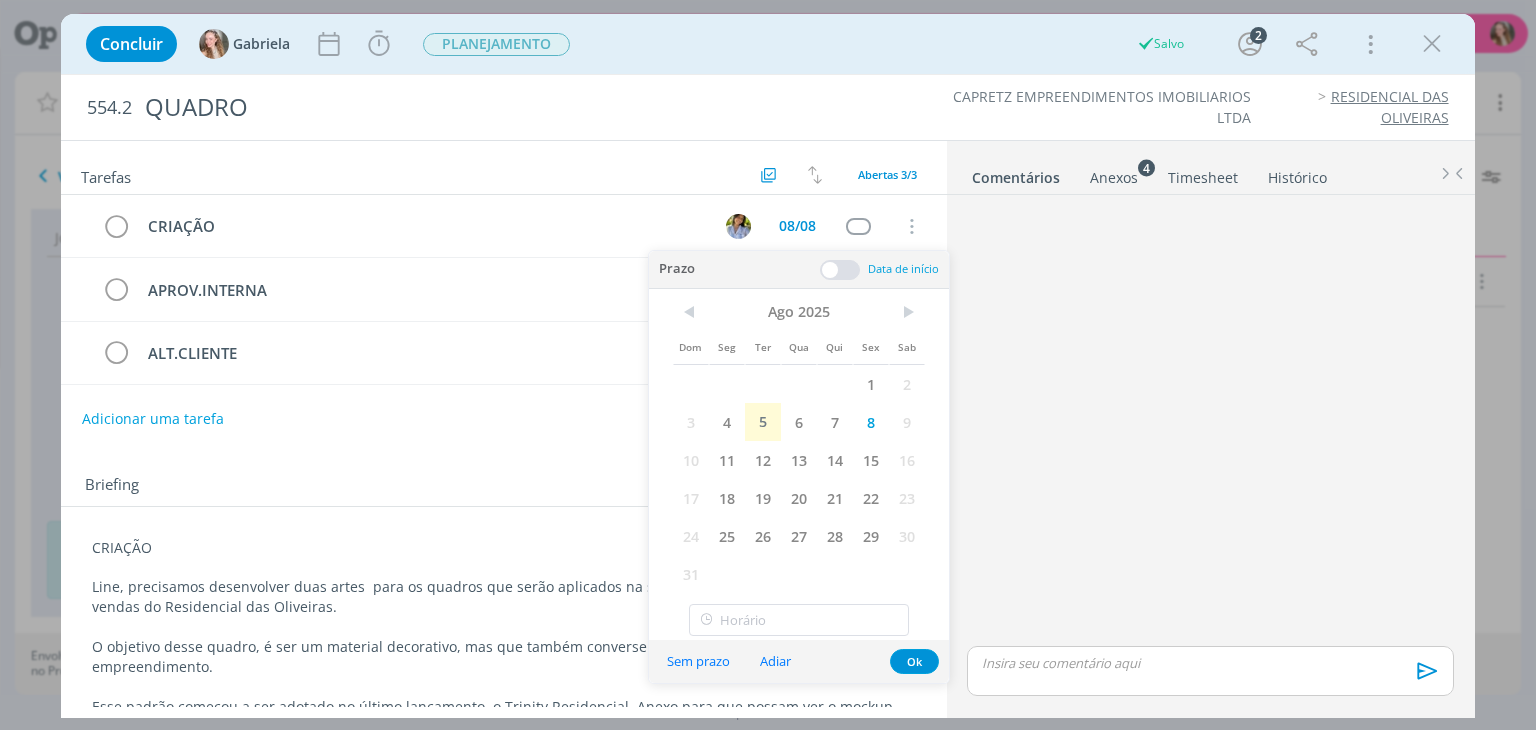 click on "Anexos
4" at bounding box center (1114, 178) 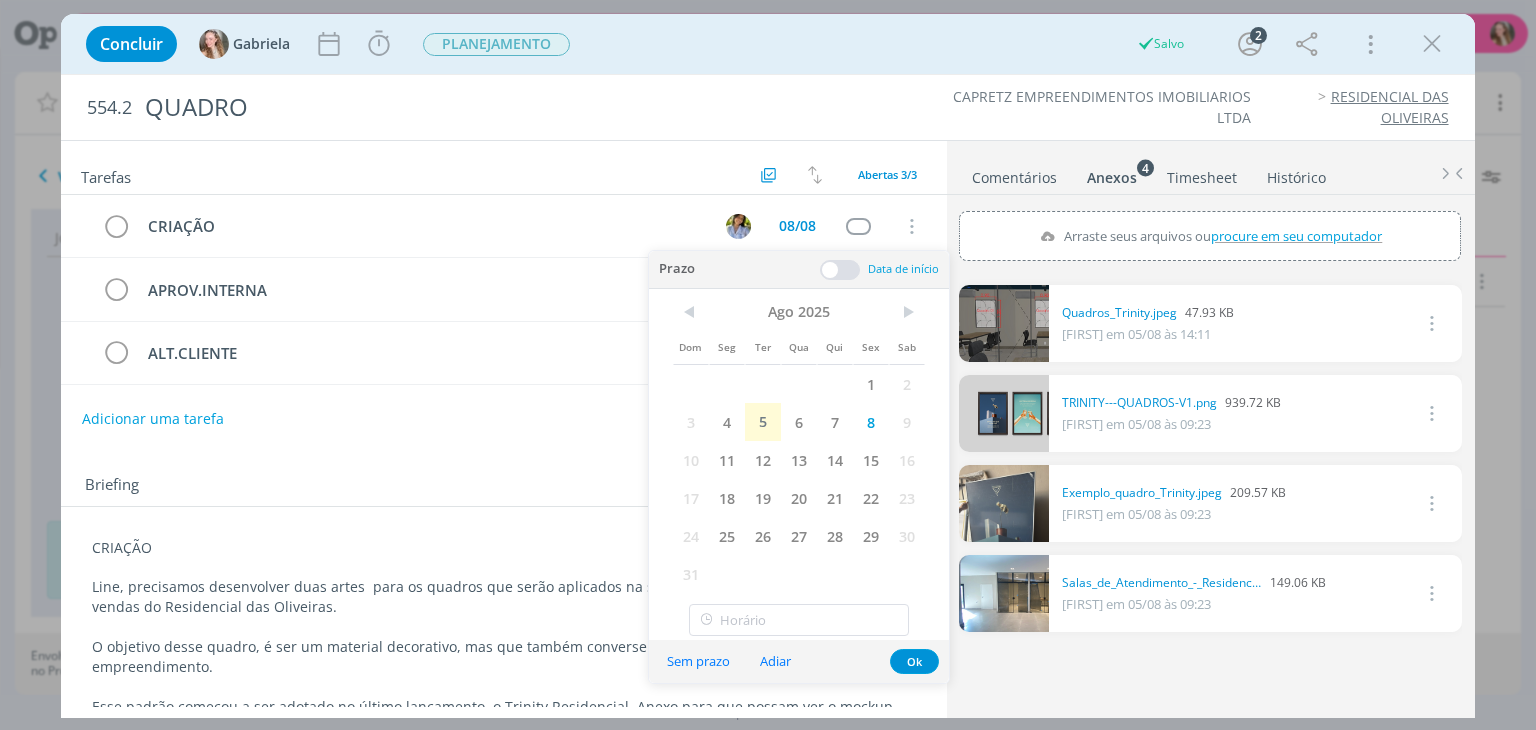 click on "Arraste seus arquivos ou  procure em seu computador" at bounding box center (1210, 236) 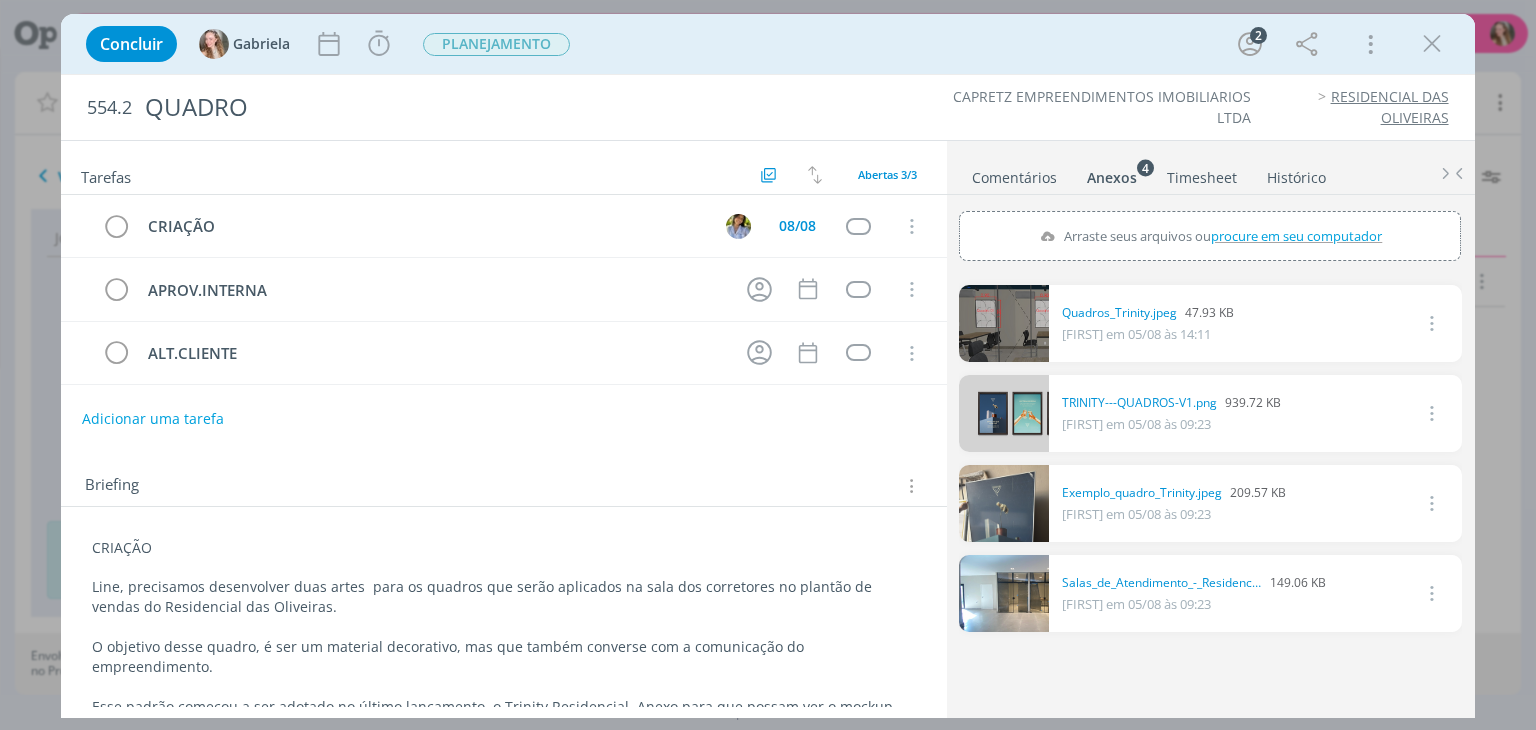 type on "C:\fakepath\WhatsApp Unknown 2025-08-05 at 17.28.19.zip" 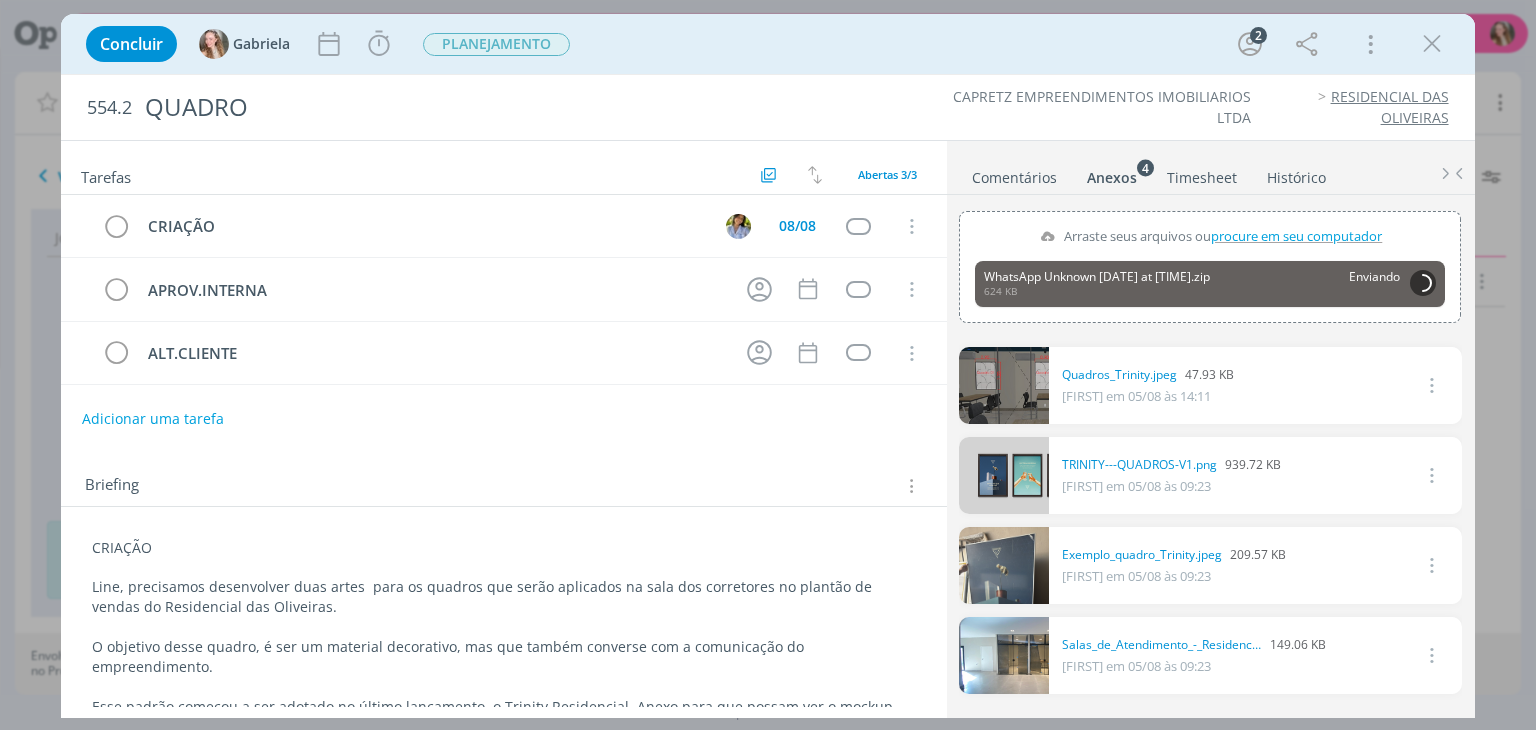 scroll, scrollTop: 180, scrollLeft: 0, axis: vertical 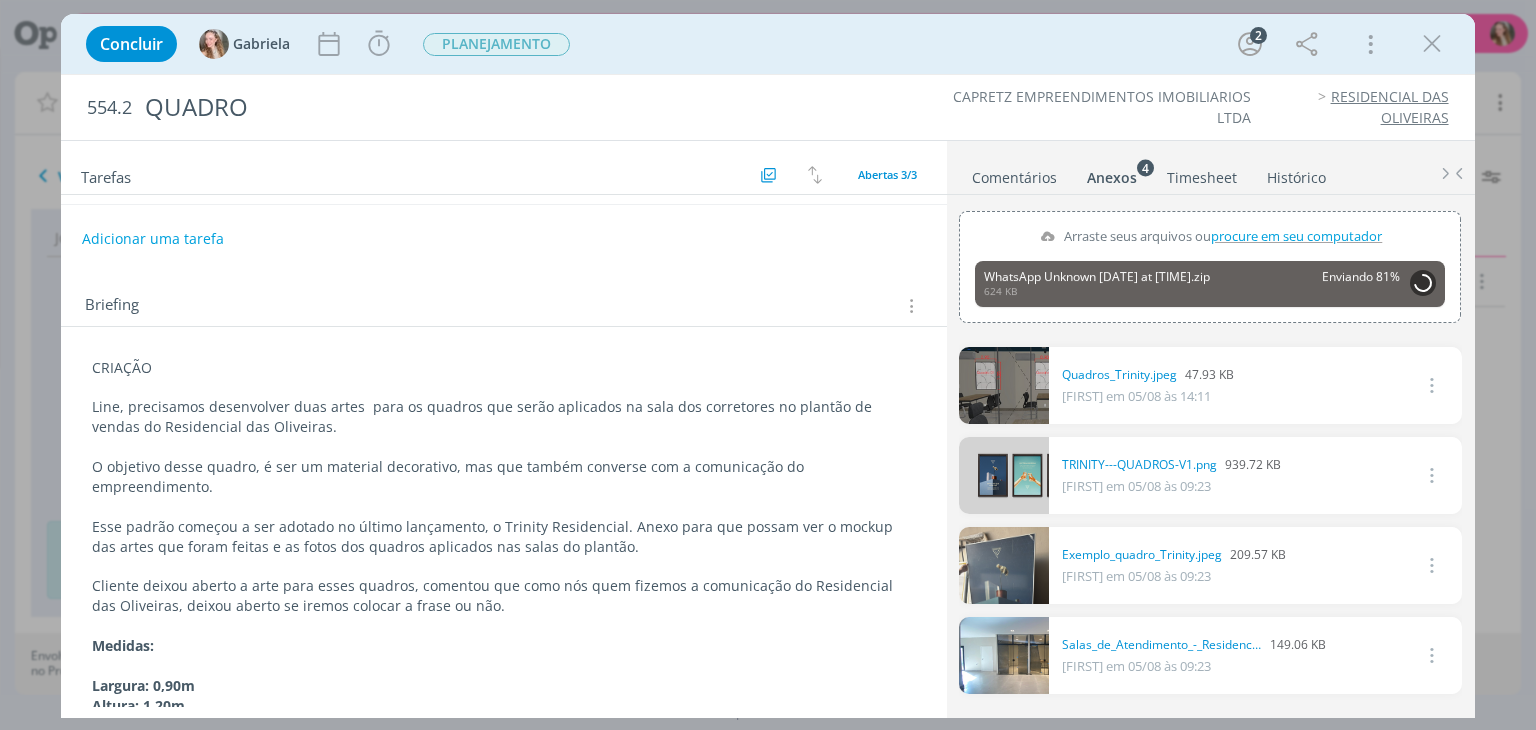 click on "Cliente deixou aberto a arte para esses quadros, comentou que como nós quem fizemos a comunicação do Residencial das Oliveiras, deixou aberto se iremos colocar a frase ou não." at bounding box center [503, 596] 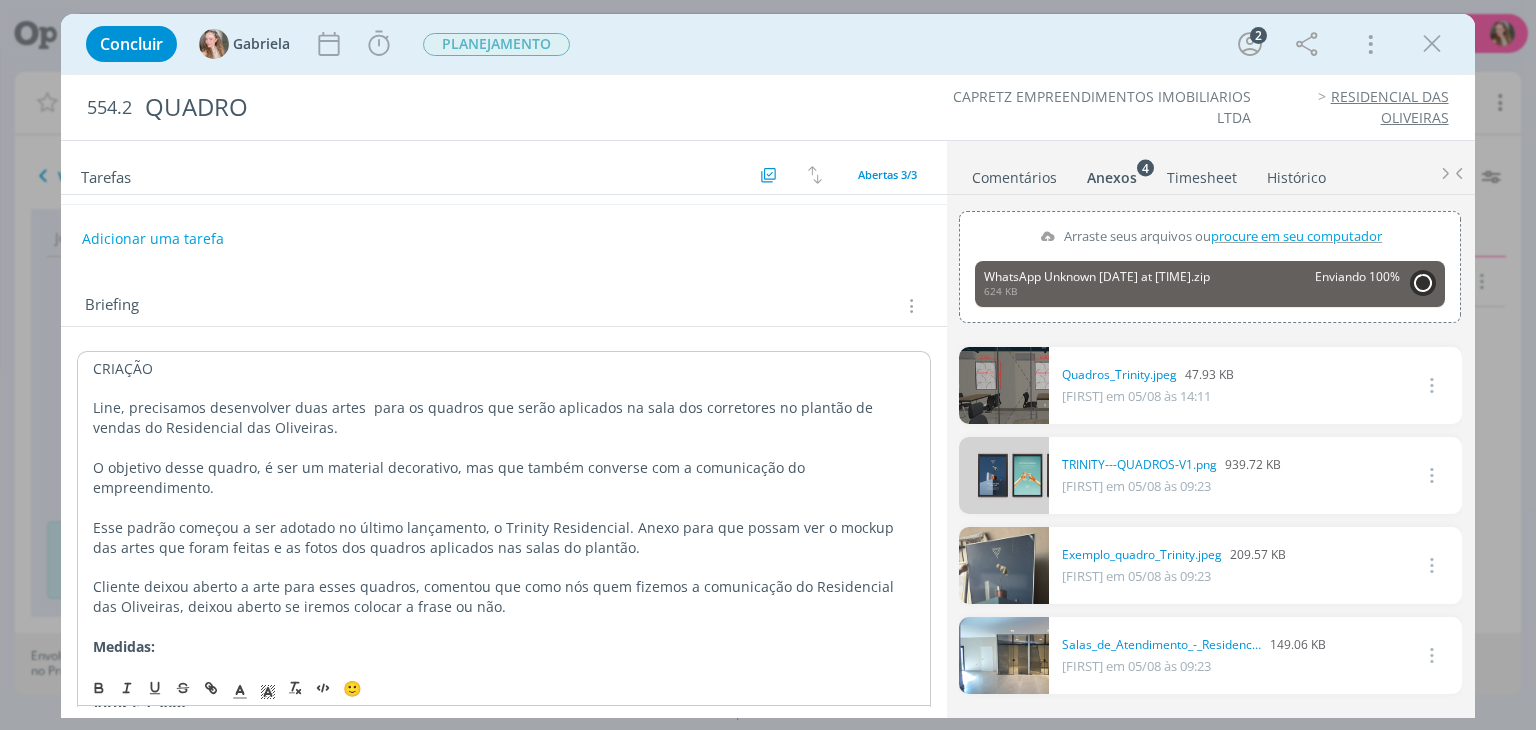 type 